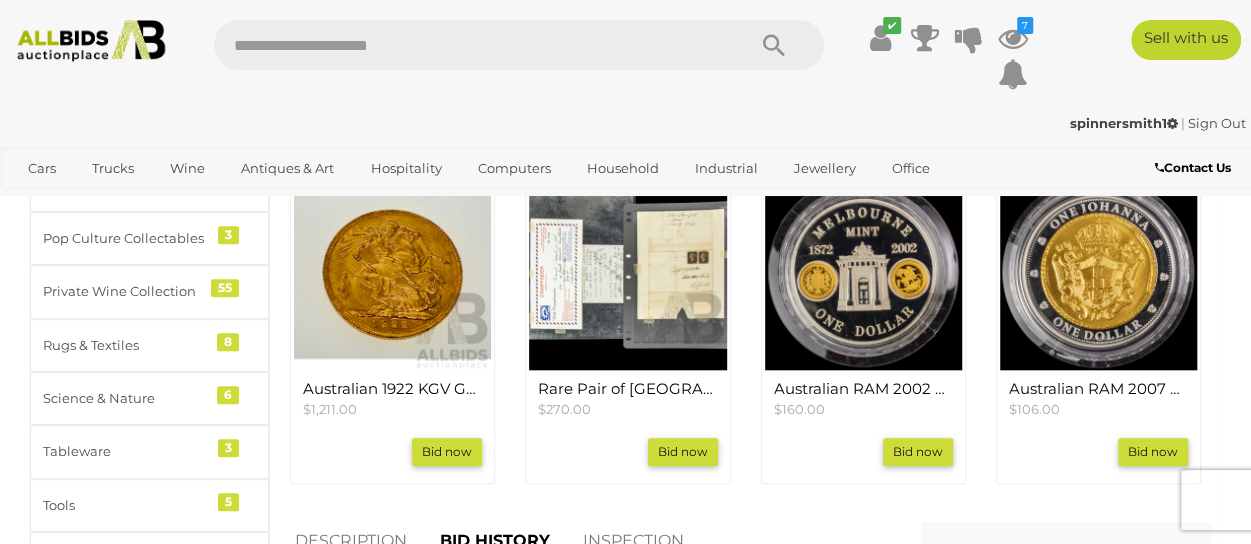 scroll, scrollTop: 800, scrollLeft: 0, axis: vertical 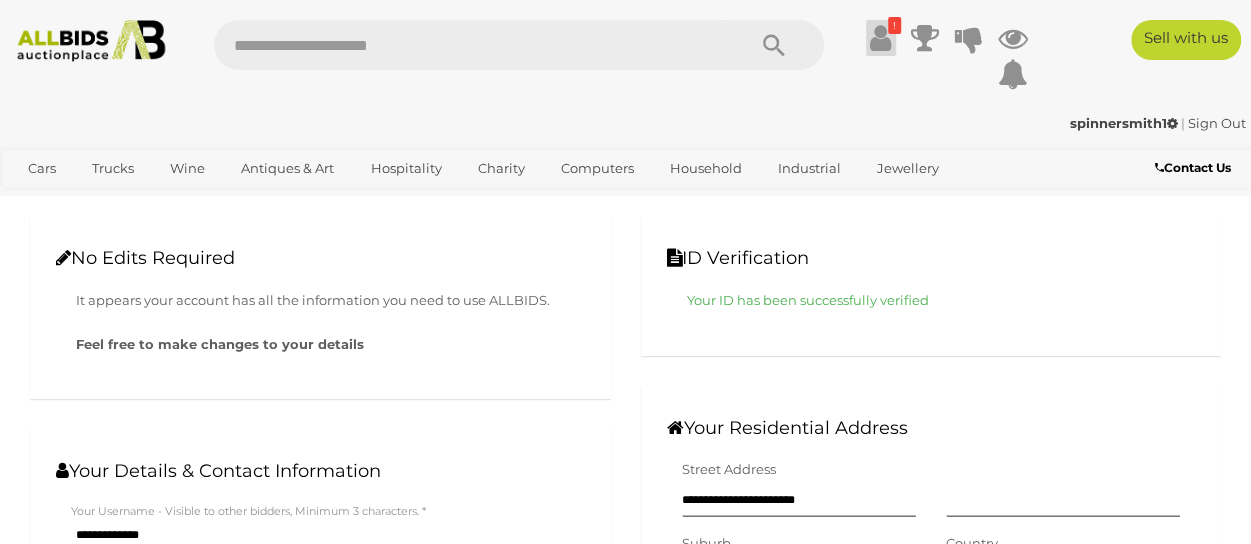 click at bounding box center (880, 38) 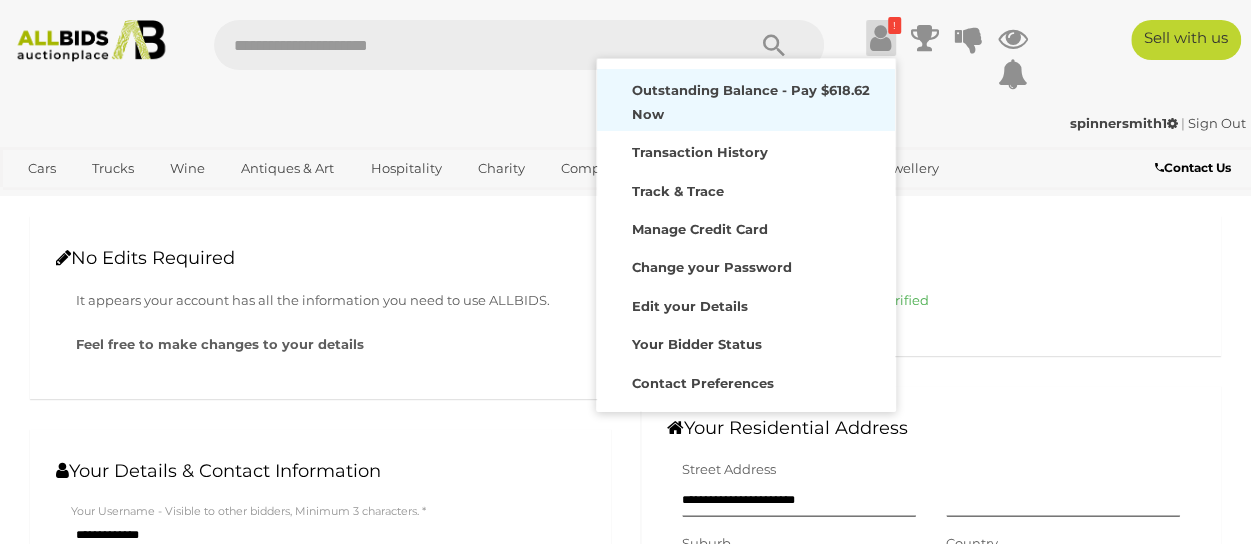 click on "Outstanding Balance - Pay $618.62 Now" at bounding box center [746, 100] 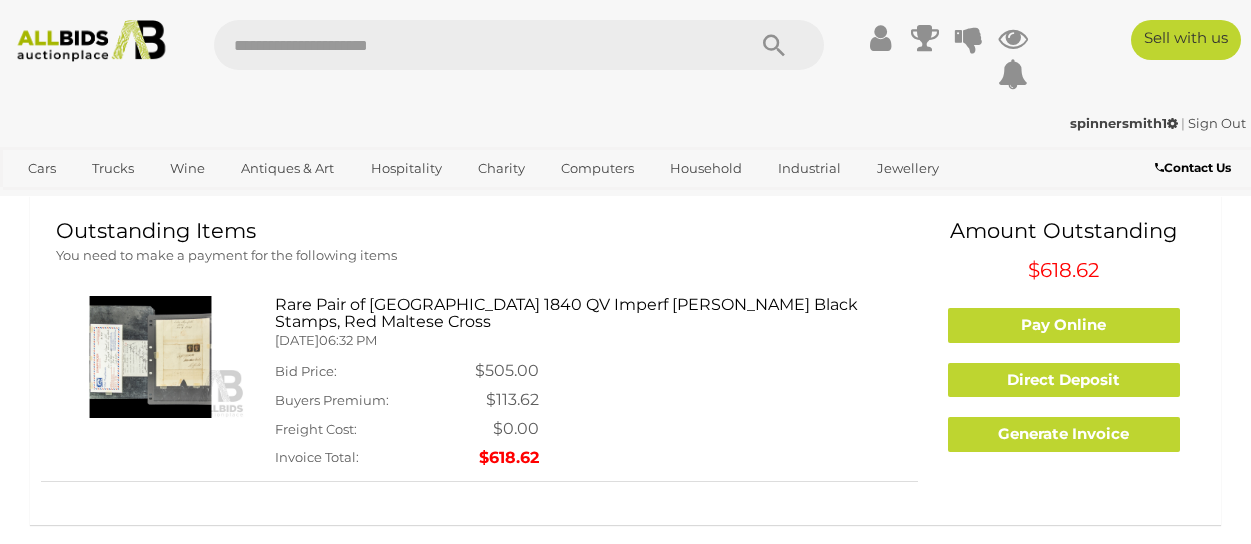 scroll, scrollTop: 0, scrollLeft: 0, axis: both 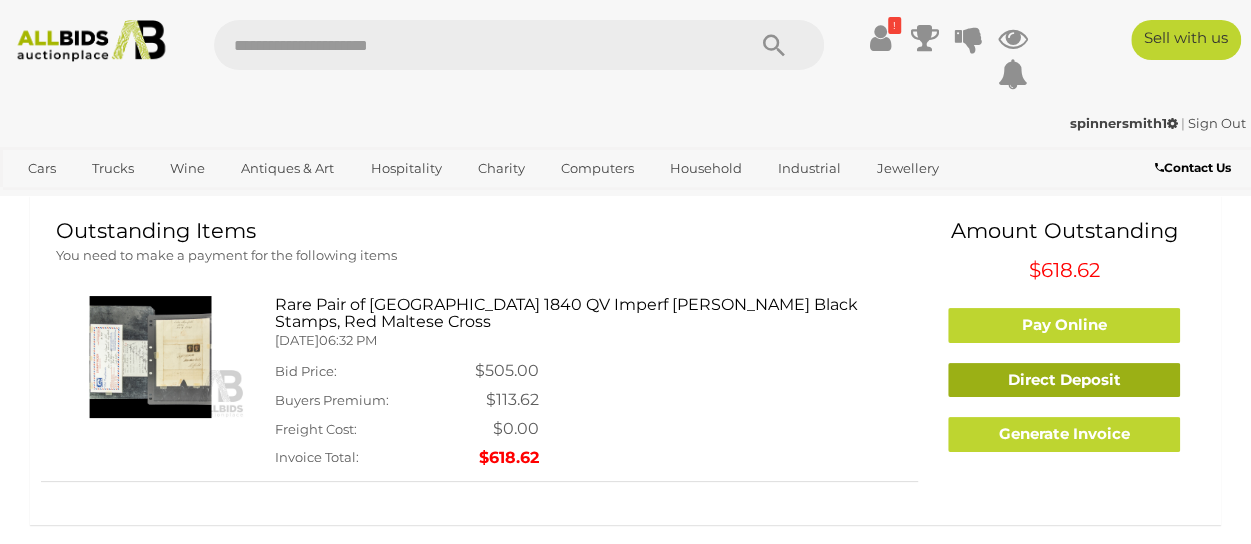 click on "Direct Deposit" at bounding box center (1064, 380) 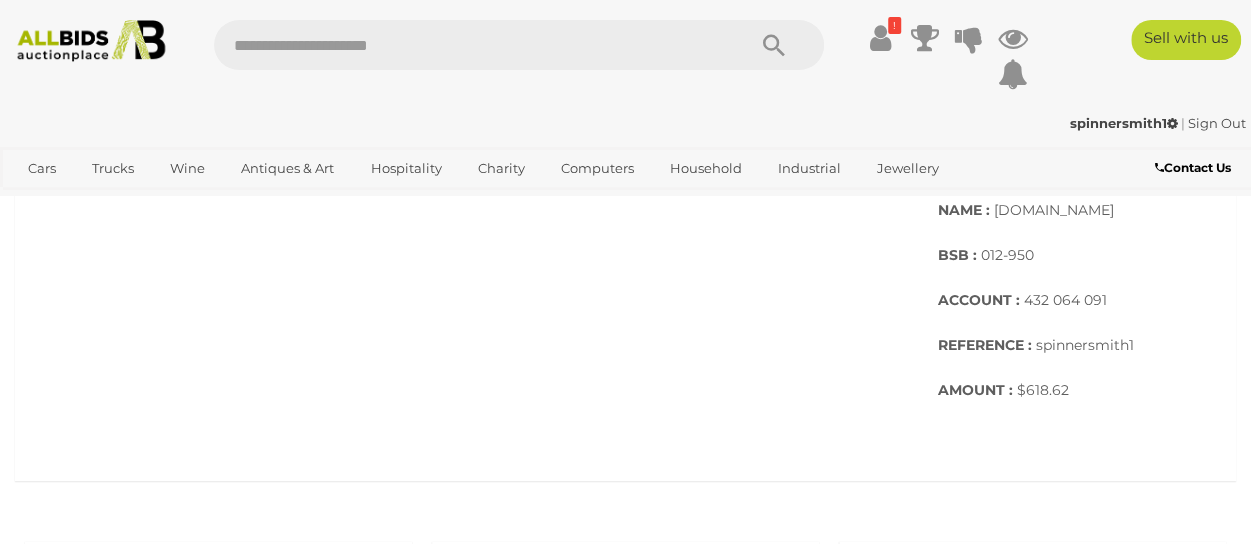 scroll, scrollTop: 900, scrollLeft: 0, axis: vertical 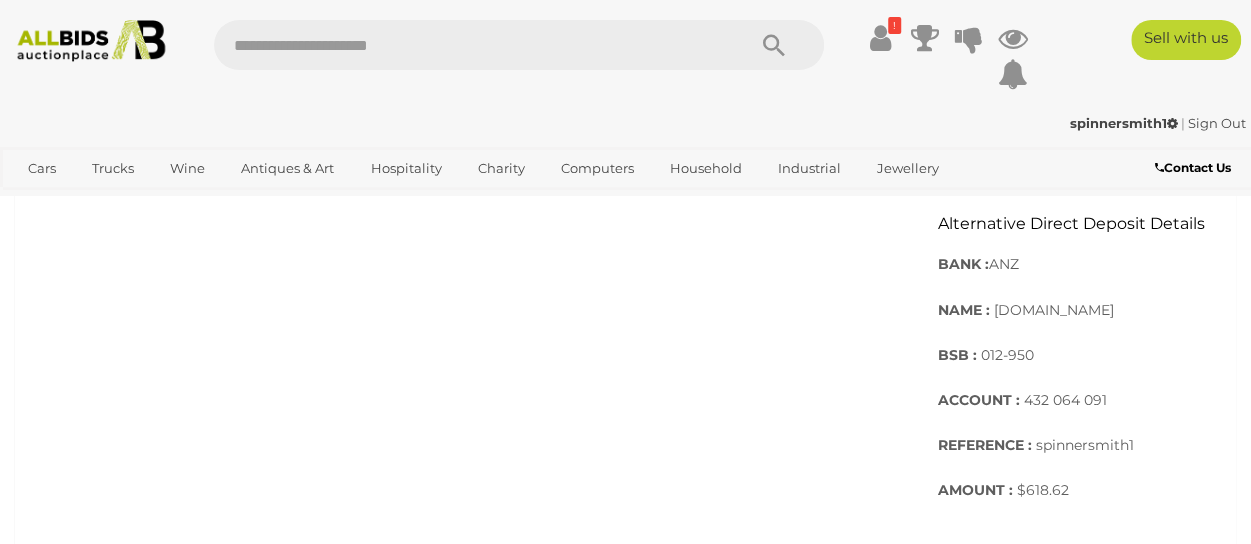 drag, startPoint x: 991, startPoint y: 339, endPoint x: 1110, endPoint y: 347, distance: 119.26861 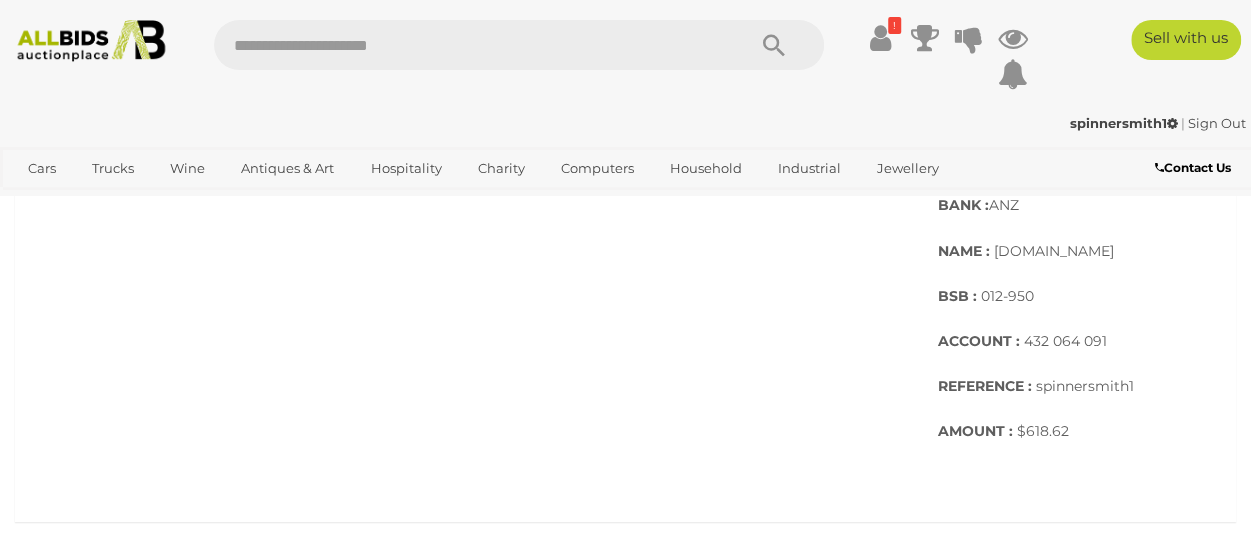 scroll, scrollTop: 1000, scrollLeft: 0, axis: vertical 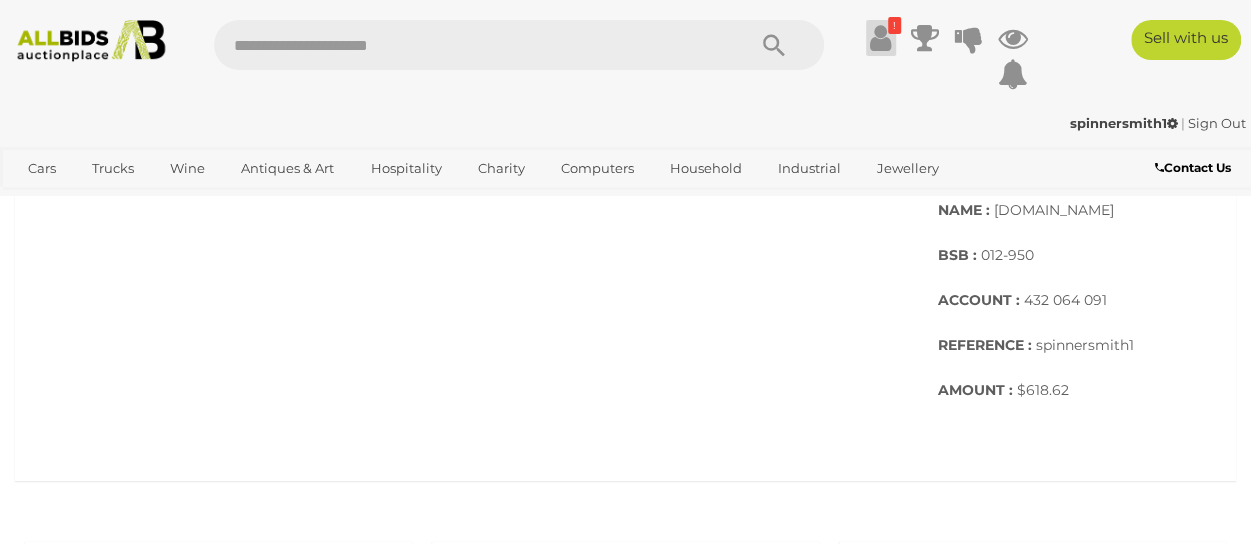 click at bounding box center [880, 38] 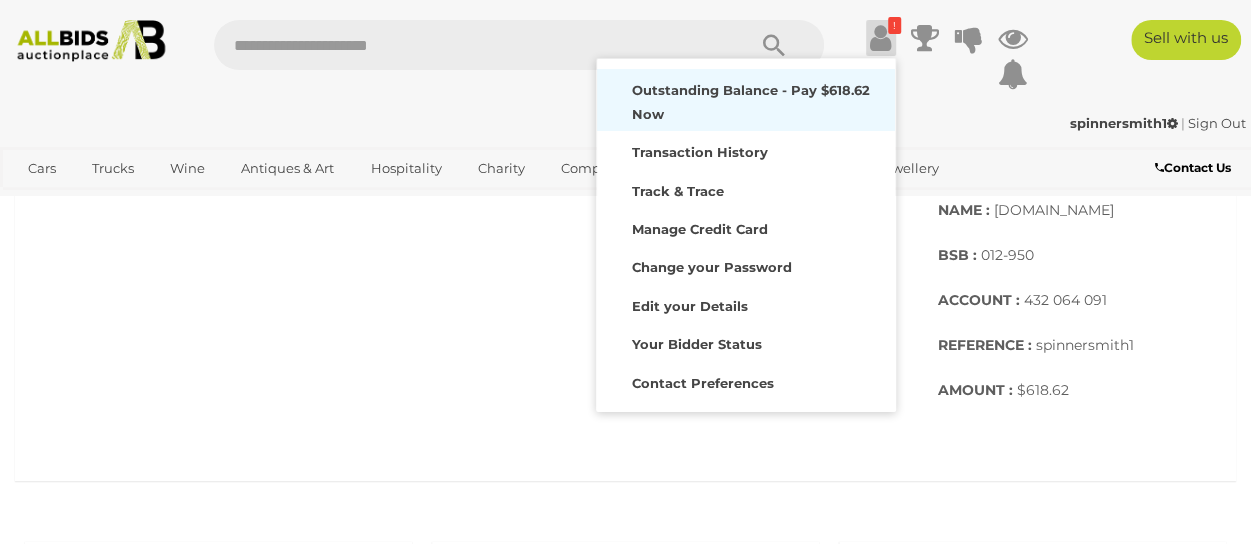 click on "Outstanding Balance - Pay $618.62 Now" at bounding box center [746, 100] 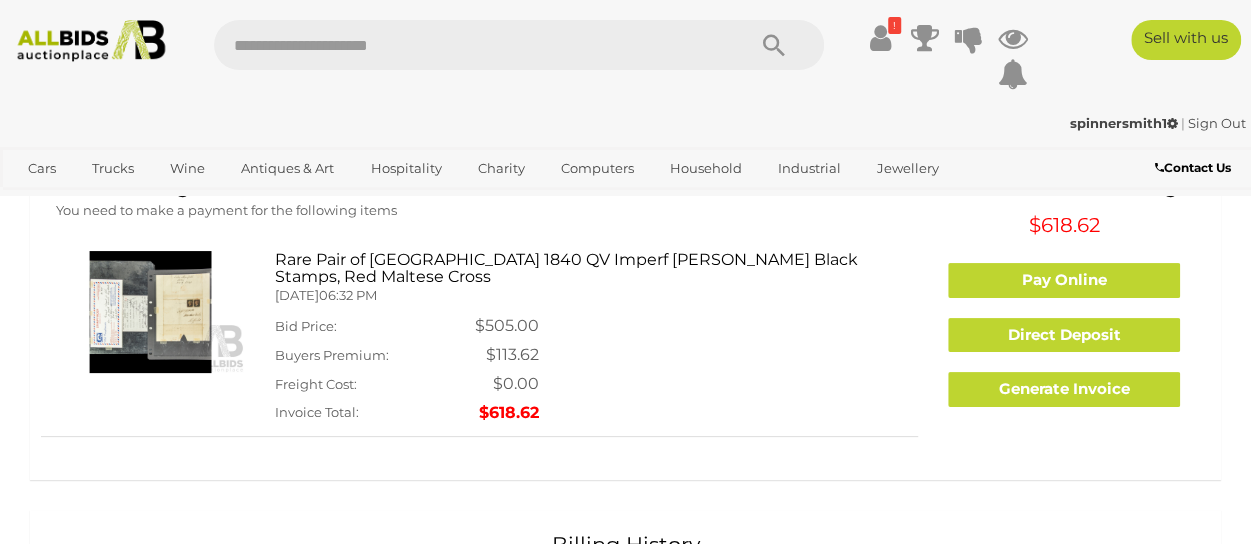 scroll, scrollTop: 0, scrollLeft: 0, axis: both 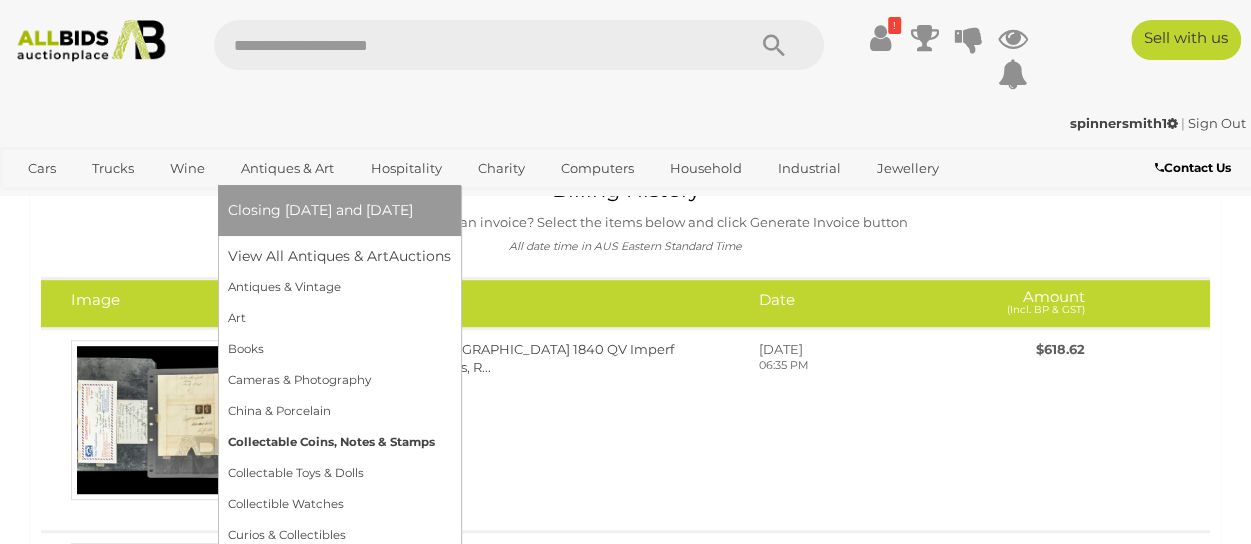 click on "Collectable Coins, Notes & Stamps" at bounding box center [339, 442] 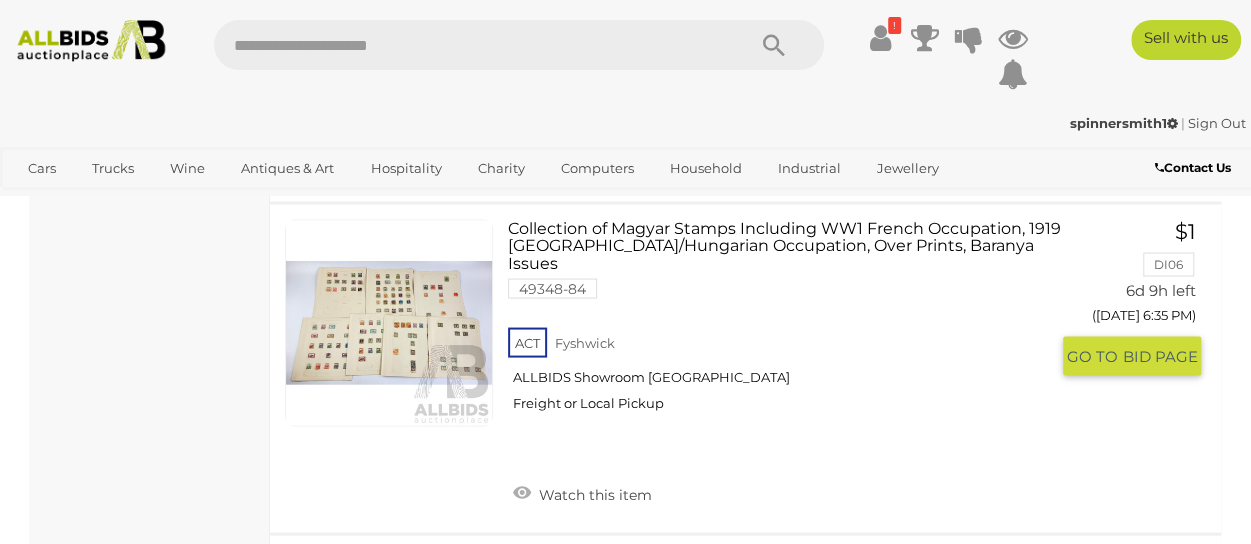 scroll, scrollTop: 2100, scrollLeft: 0, axis: vertical 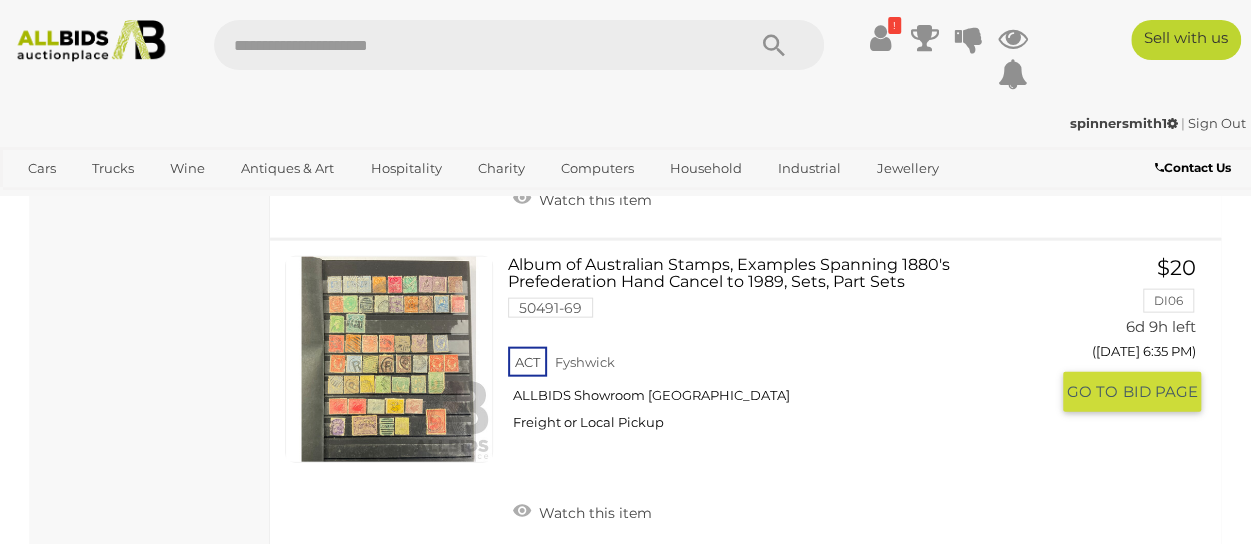 click at bounding box center [389, 360] 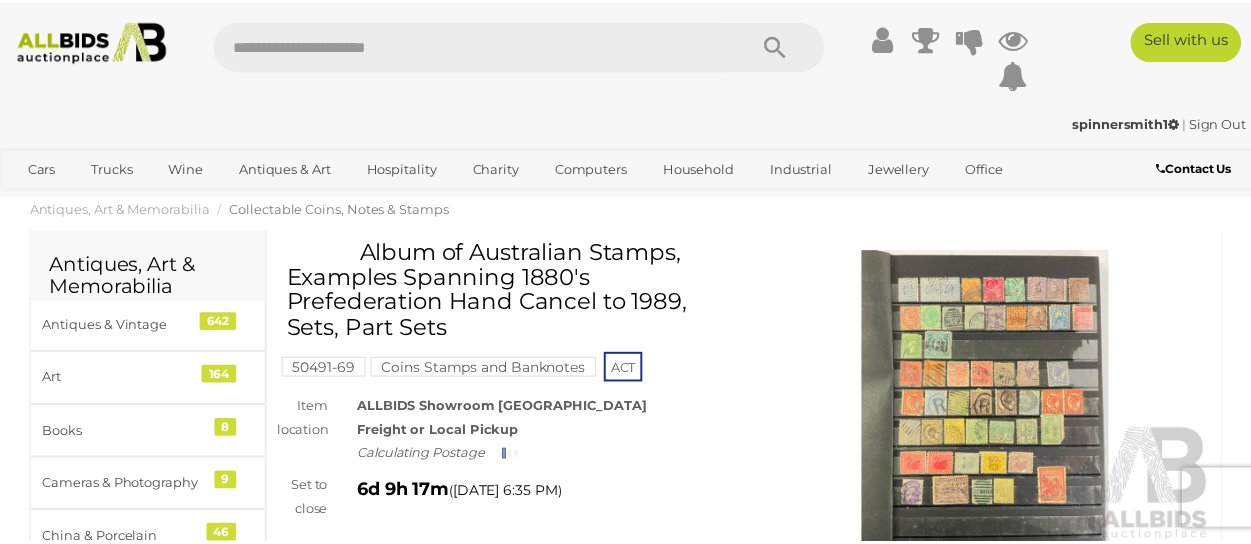 scroll, scrollTop: 0, scrollLeft: 0, axis: both 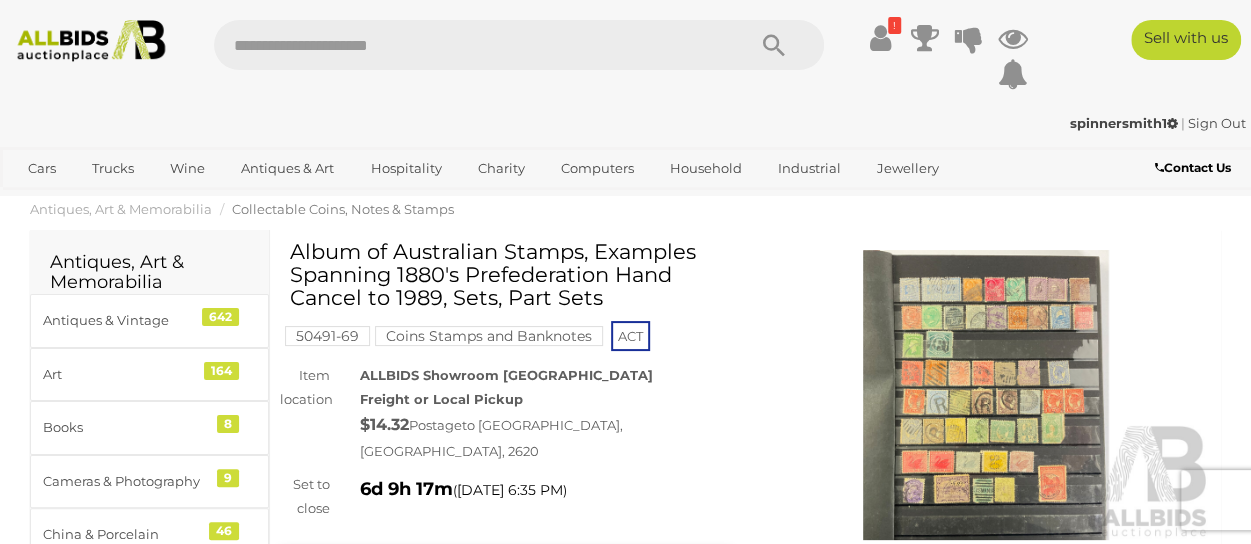 click at bounding box center (986, 395) 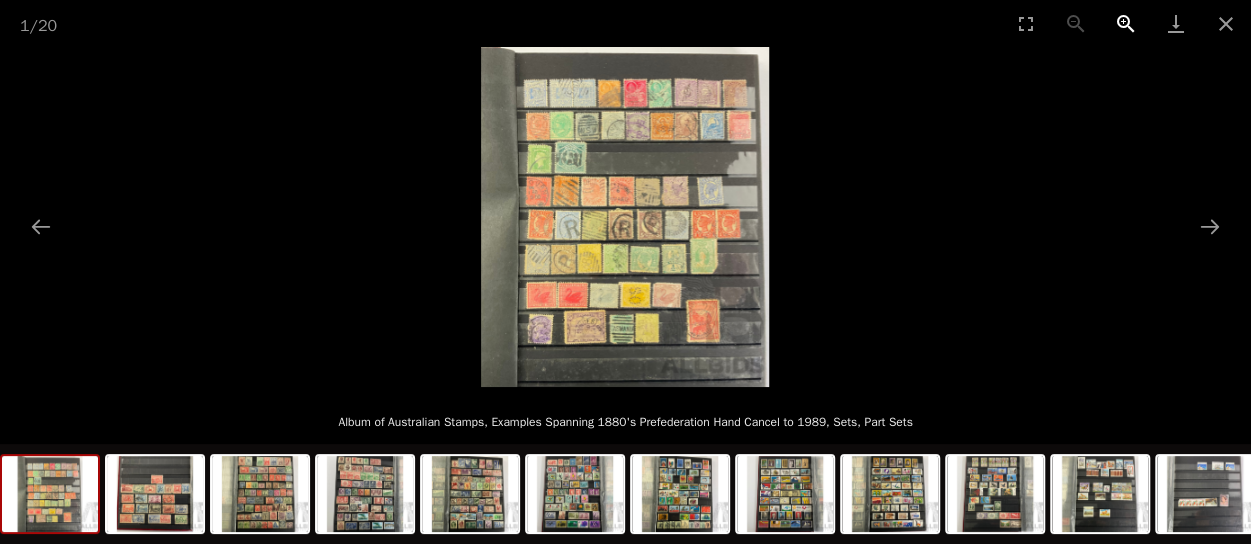 click at bounding box center [1126, 23] 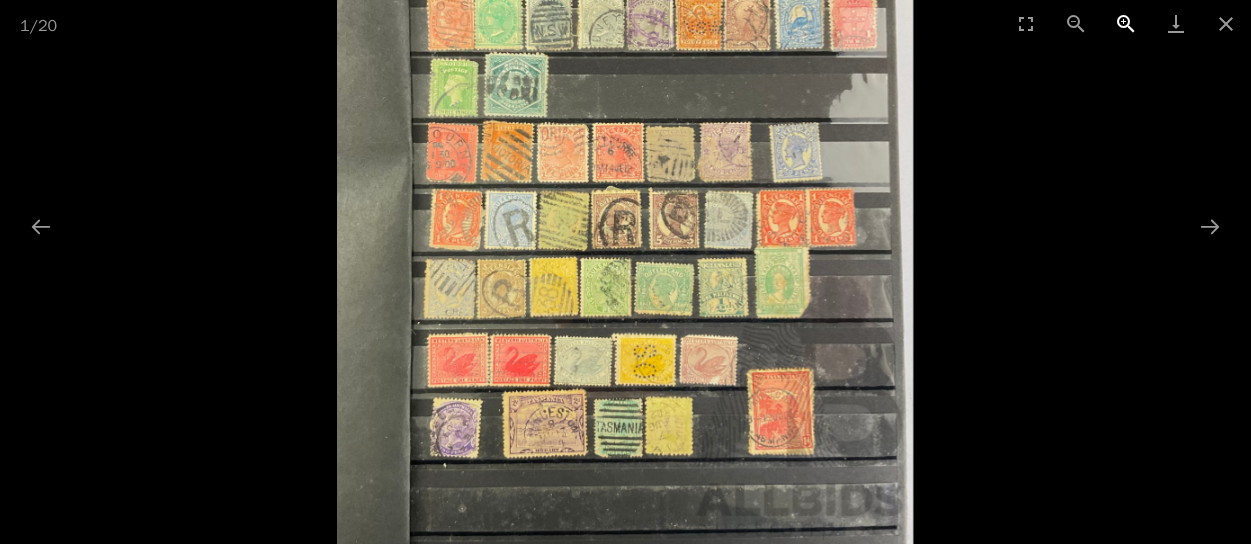 click at bounding box center [1126, 23] 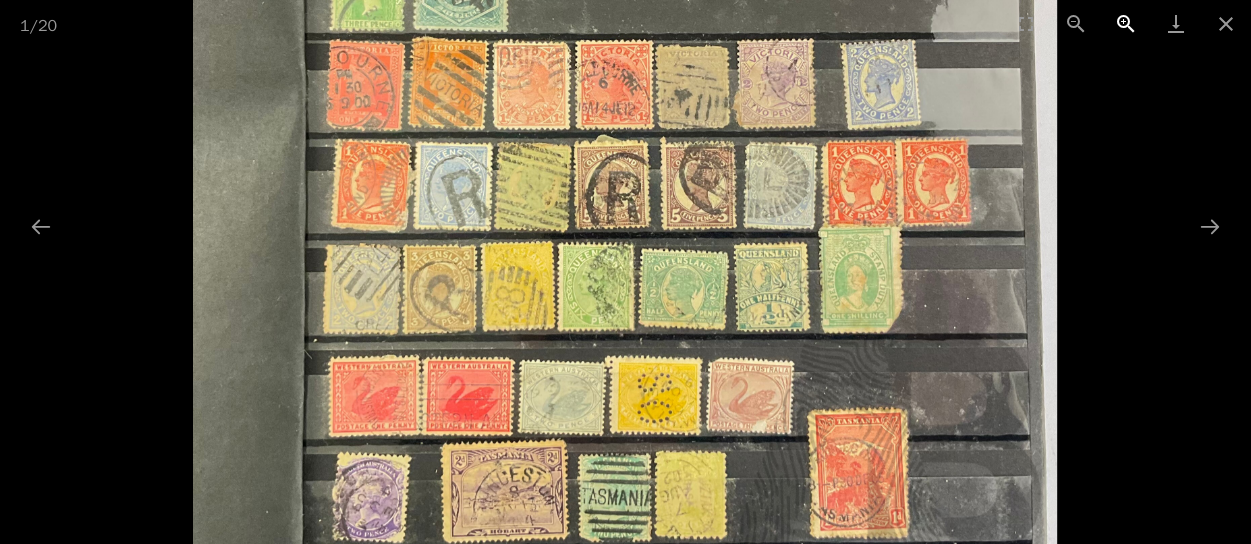 click at bounding box center [1126, 23] 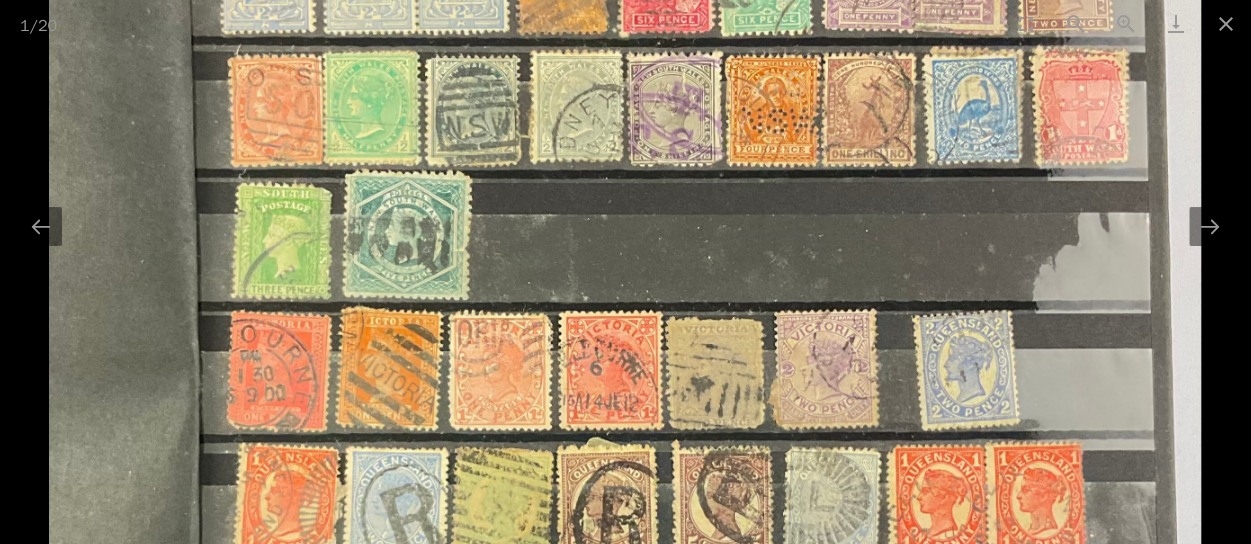drag, startPoint x: 710, startPoint y: 118, endPoint x: 757, endPoint y: 453, distance: 338.28094 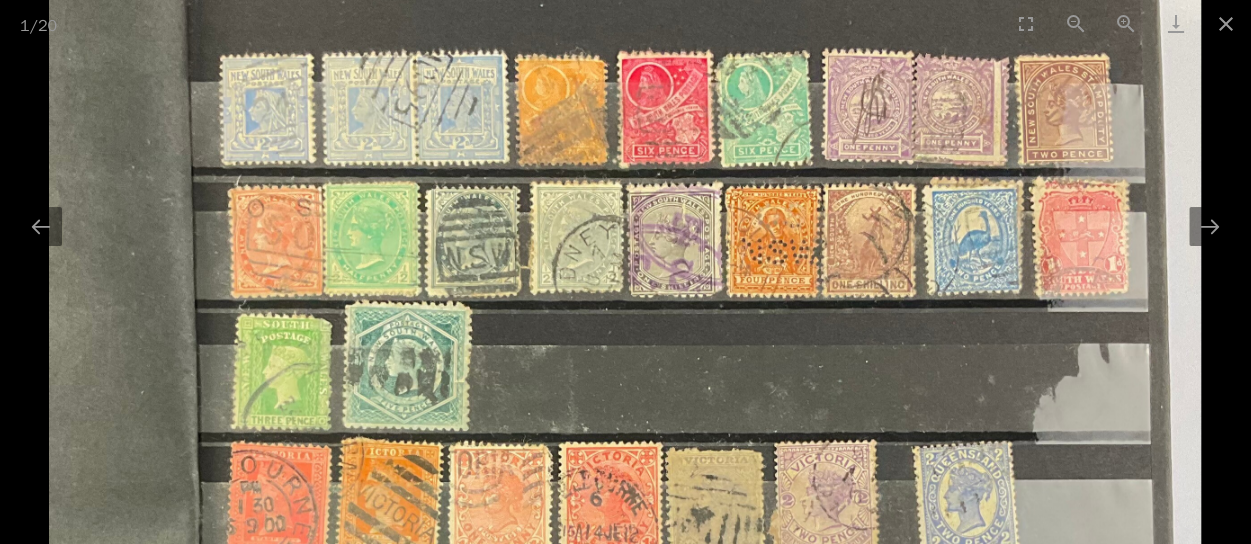 drag, startPoint x: 784, startPoint y: 123, endPoint x: 720, endPoint y: 119, distance: 64.12488 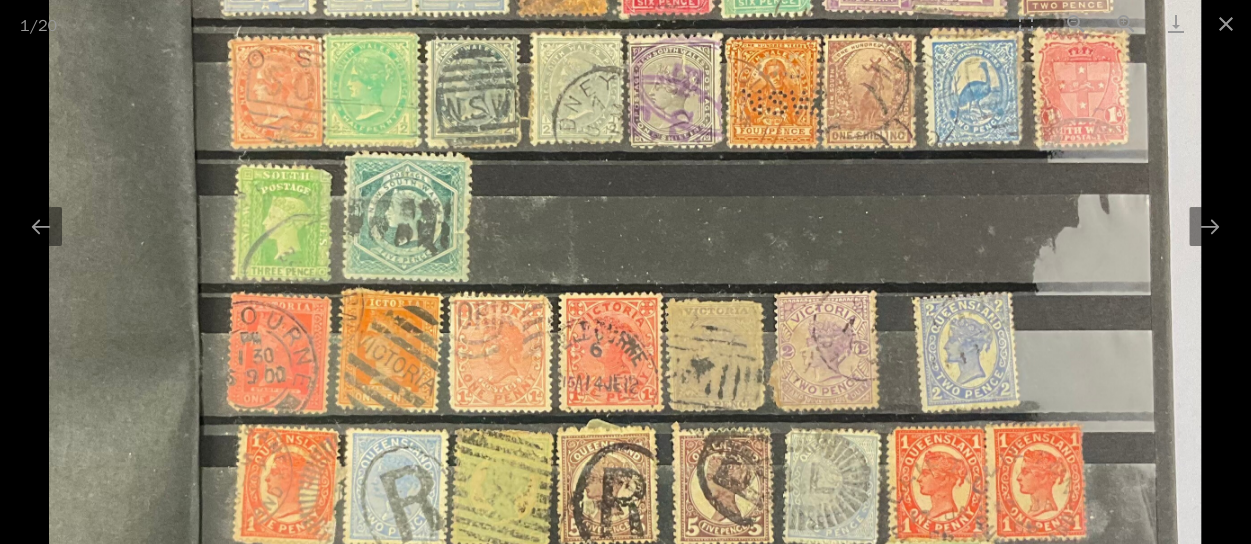 drag, startPoint x: 740, startPoint y: 414, endPoint x: 693, endPoint y: 201, distance: 218.12383 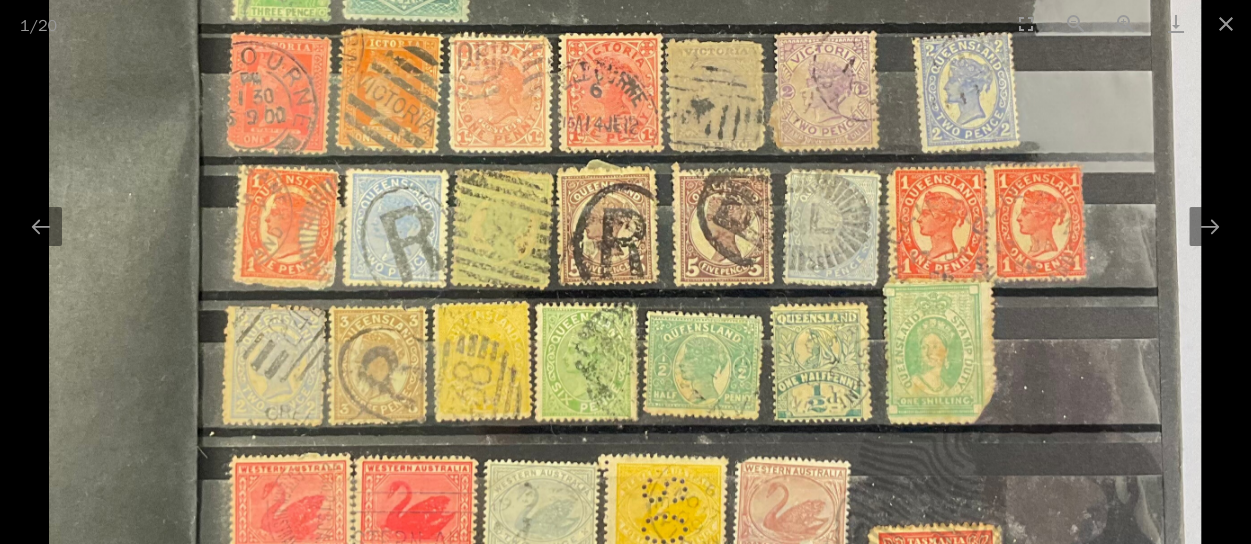 drag, startPoint x: 687, startPoint y: 373, endPoint x: 680, endPoint y: 261, distance: 112.21854 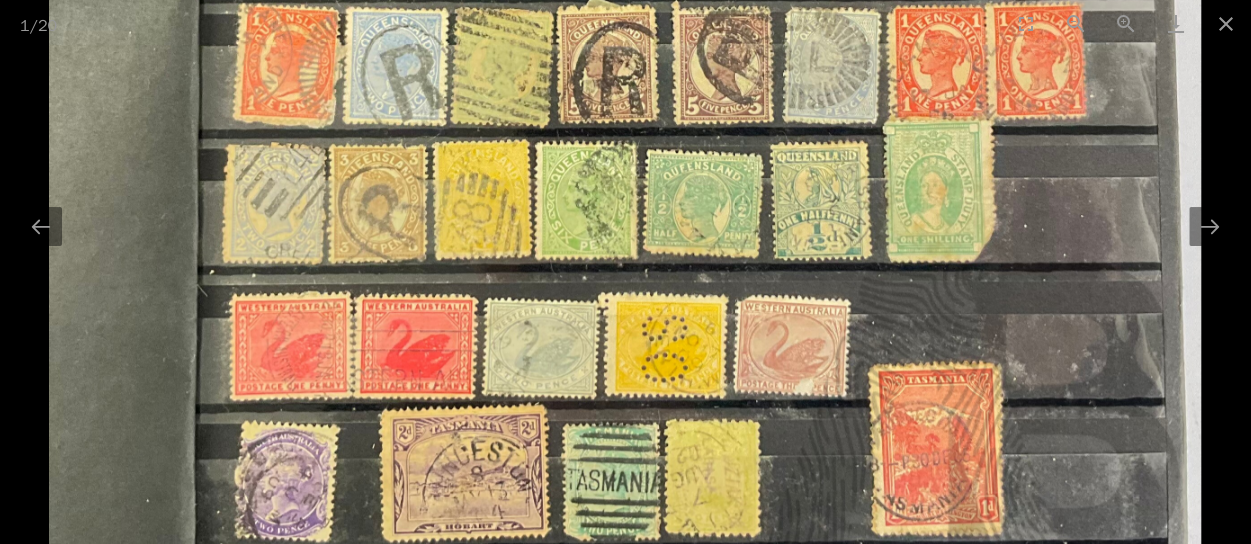 drag, startPoint x: 720, startPoint y: 416, endPoint x: 722, endPoint y: 275, distance: 141.01419 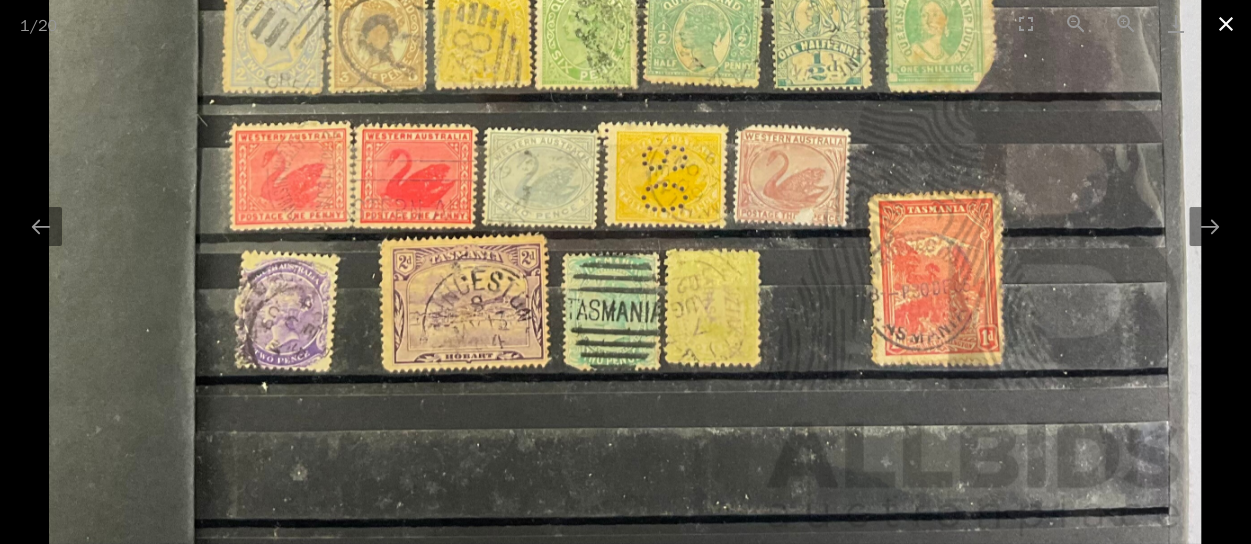 click at bounding box center (1226, 23) 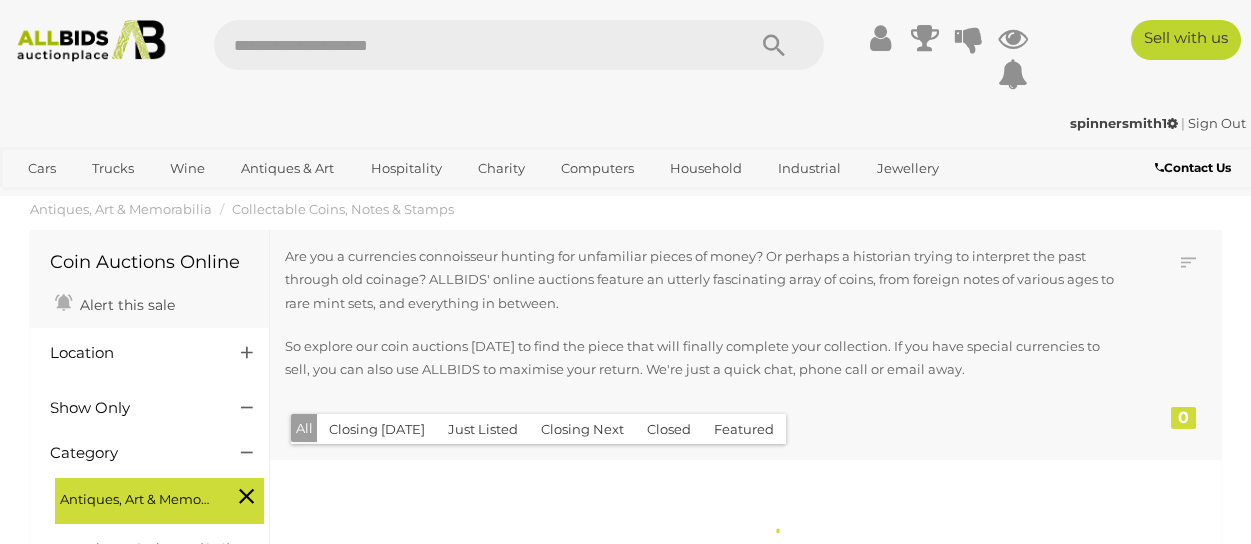 scroll, scrollTop: 2100, scrollLeft: 0, axis: vertical 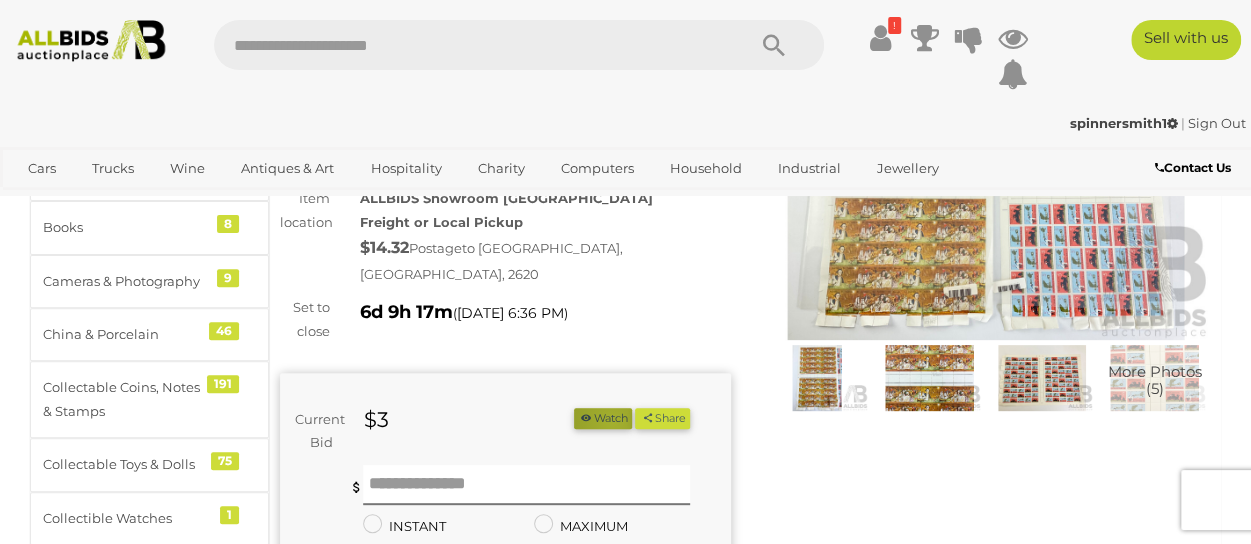 click on "Watch" at bounding box center [603, 418] 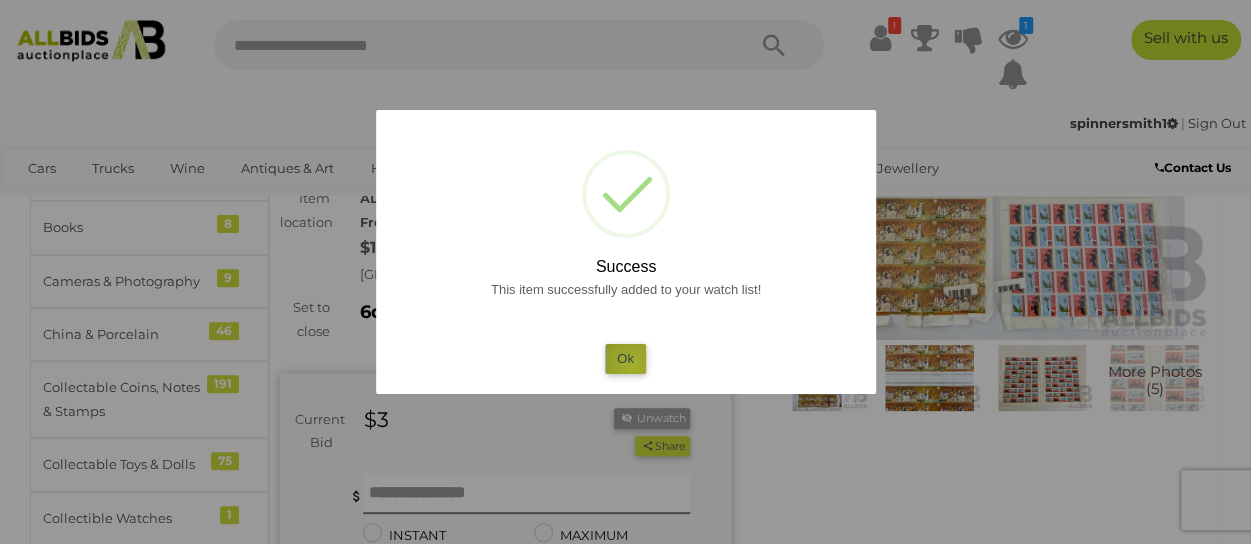 click on "Ok" at bounding box center (625, 358) 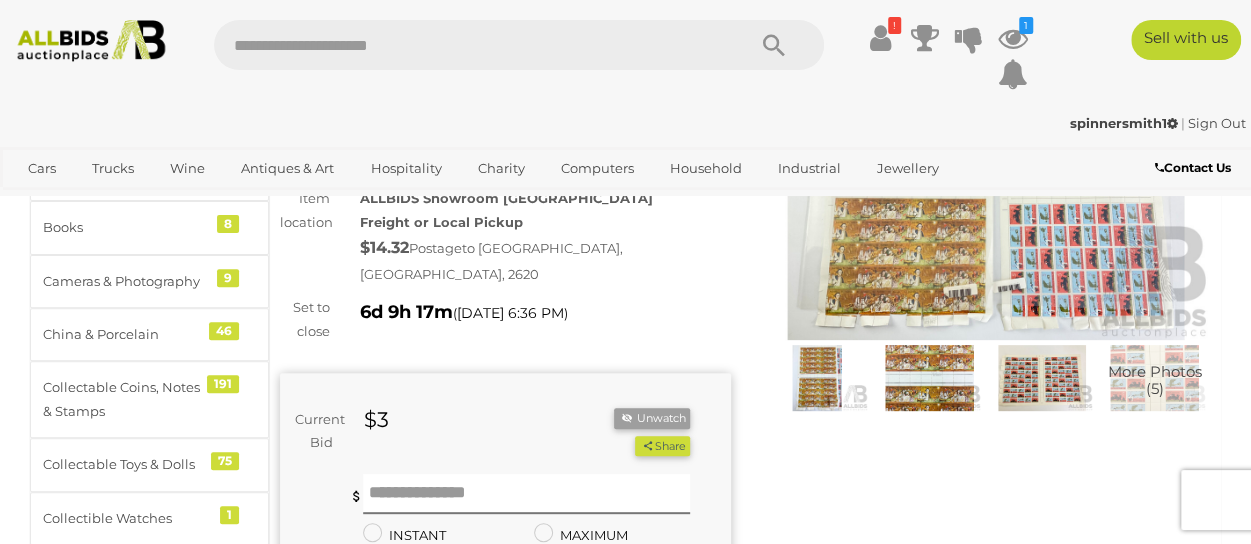 click at bounding box center (986, 195) 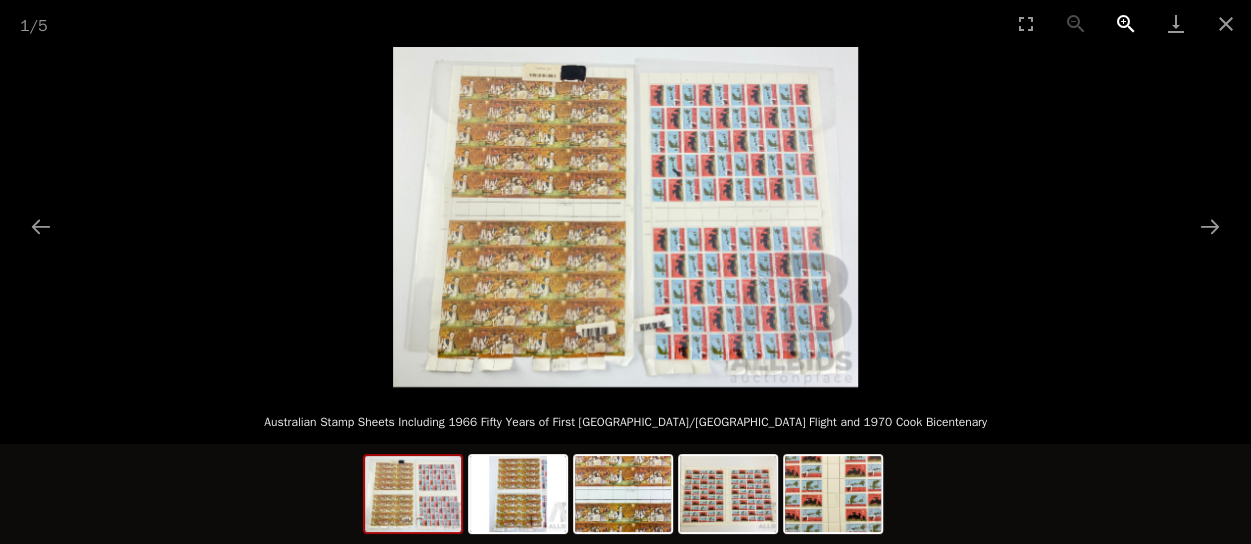 click at bounding box center [1126, 23] 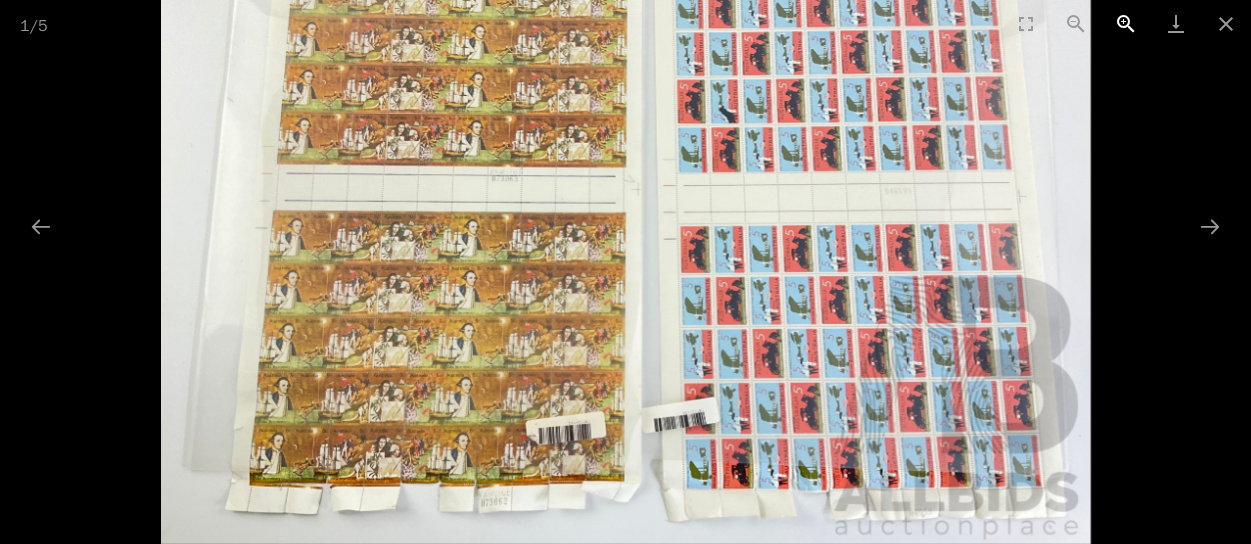 click at bounding box center [1126, 23] 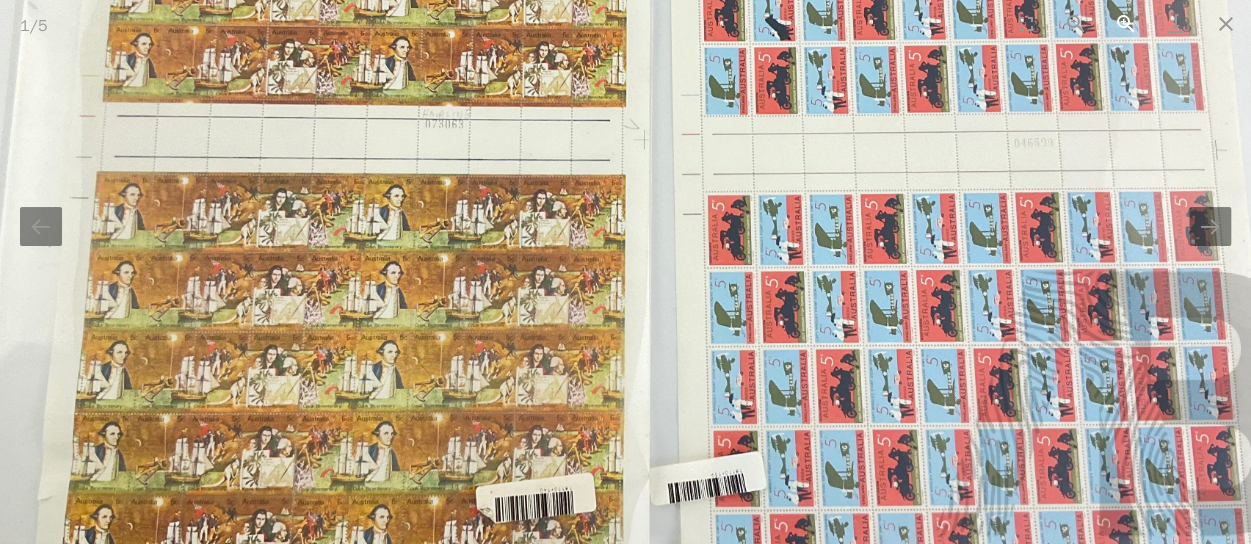 click at bounding box center (1126, 23) 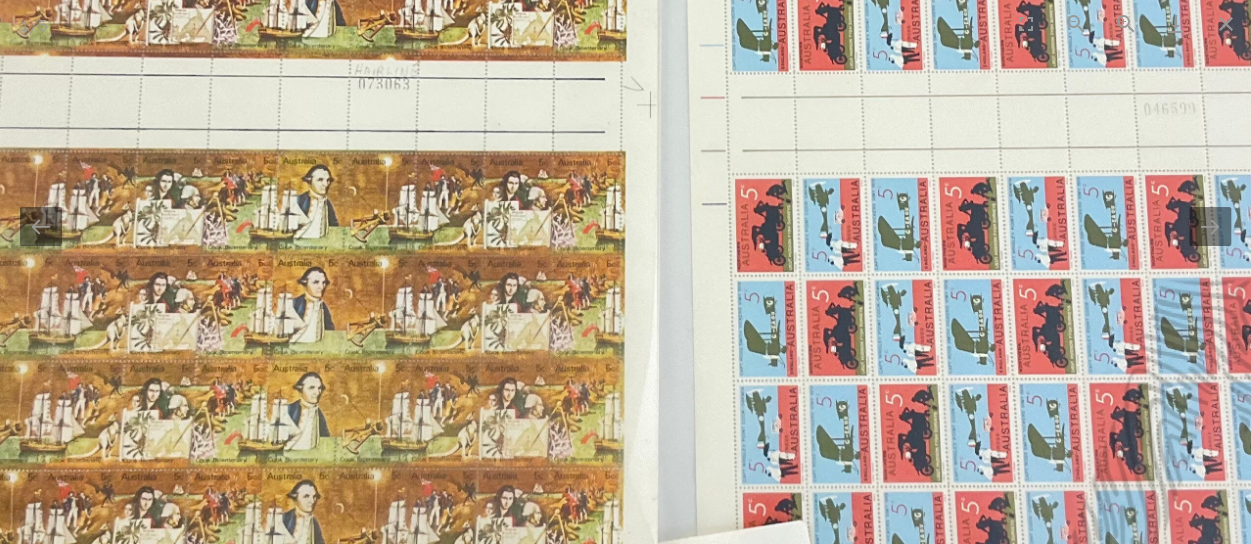 scroll, scrollTop: 0, scrollLeft: 0, axis: both 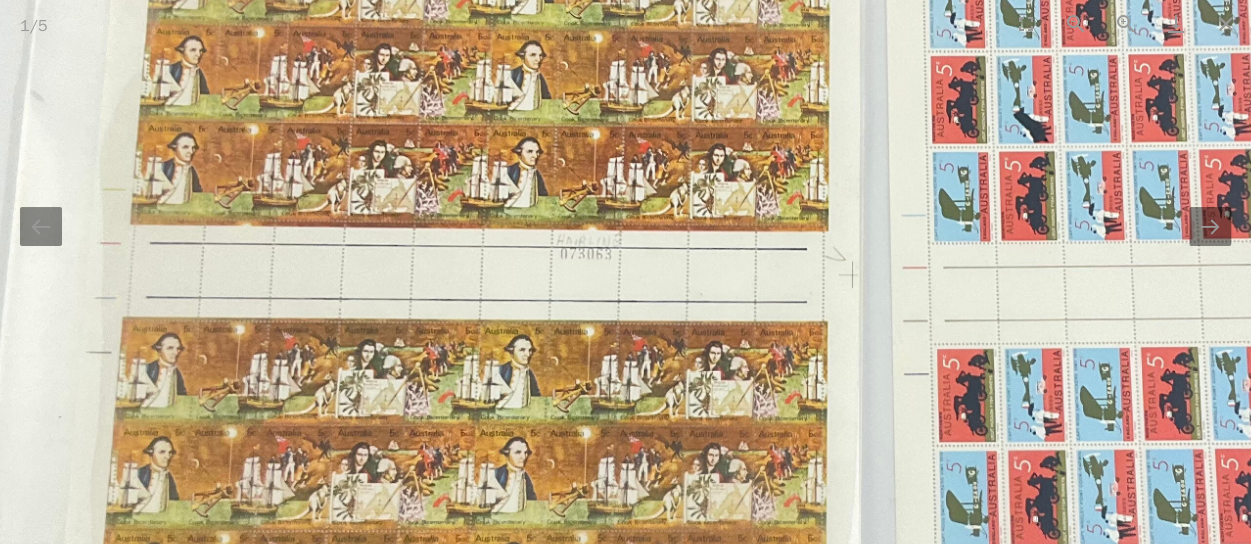 drag, startPoint x: 914, startPoint y: 351, endPoint x: 1112, endPoint y: 471, distance: 231.52538 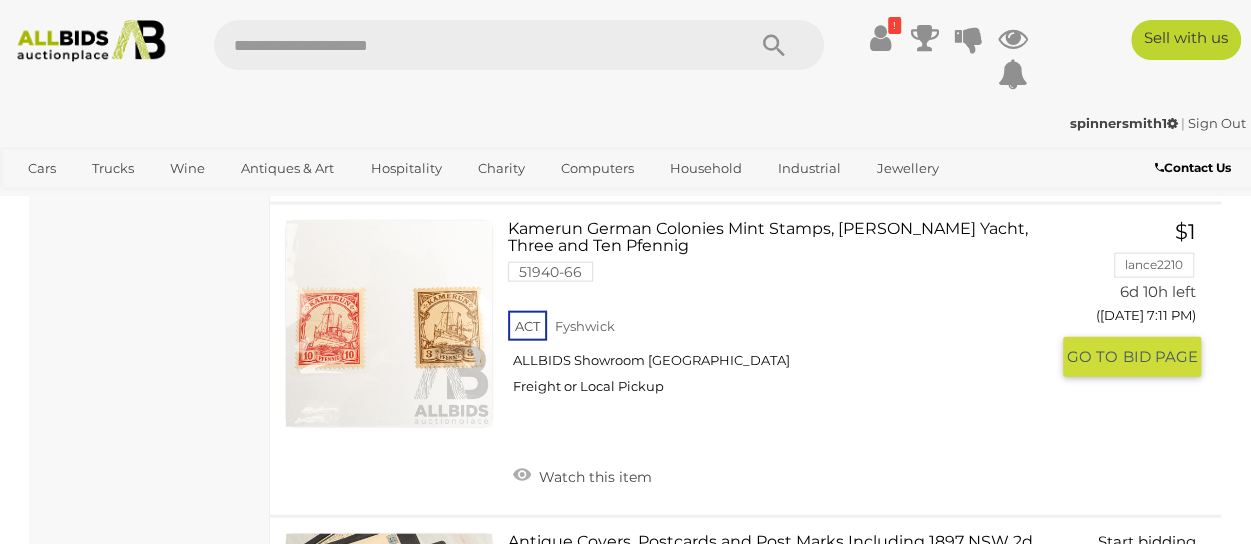 scroll, scrollTop: 13734, scrollLeft: 0, axis: vertical 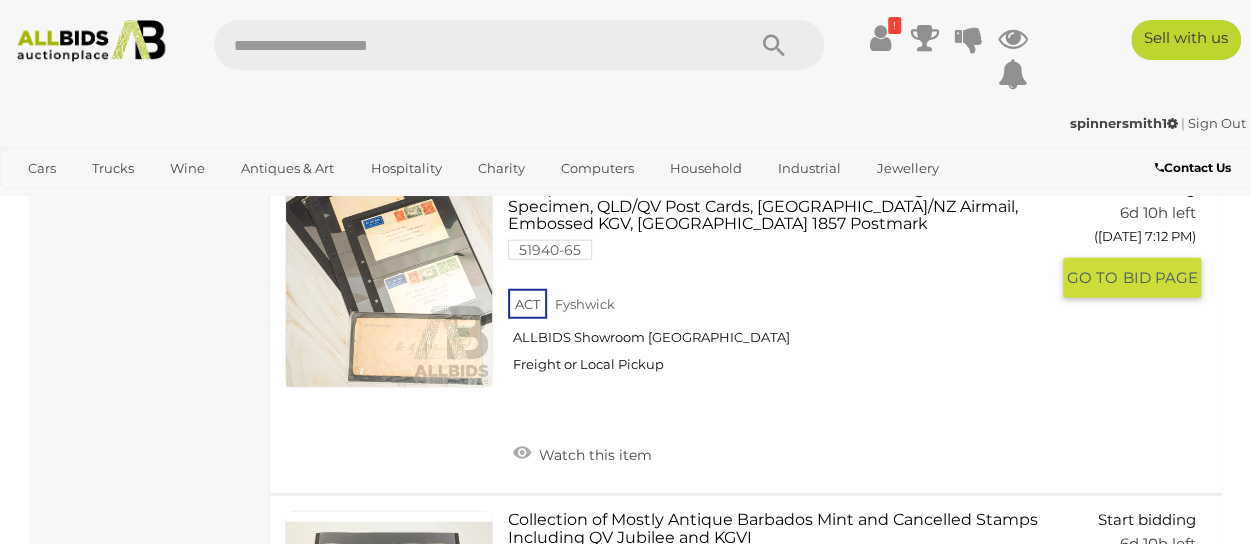 click at bounding box center (389, 284) 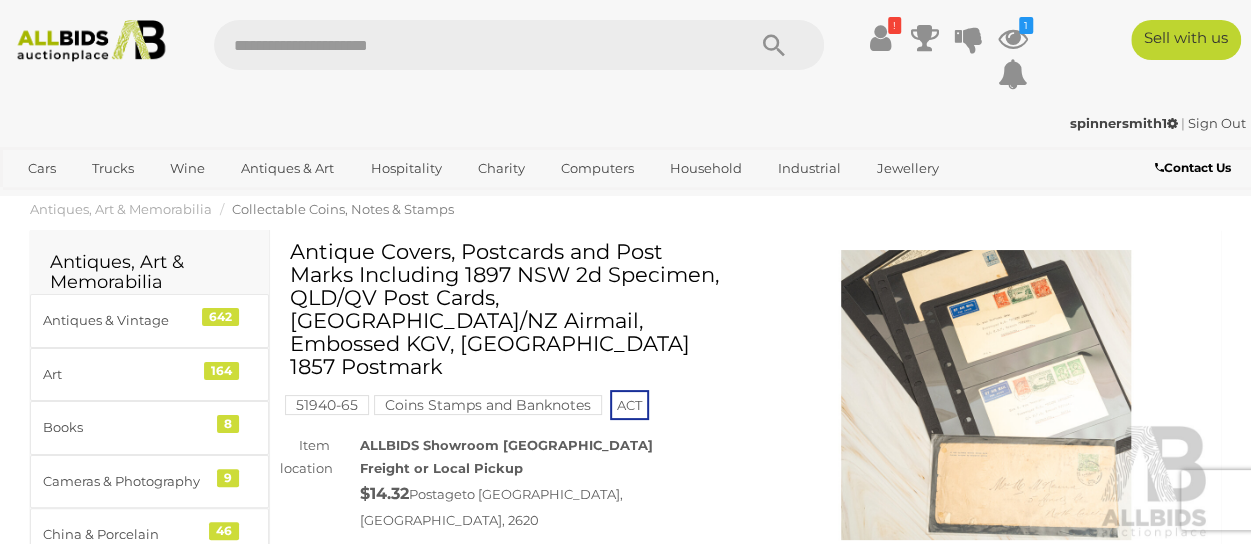 scroll, scrollTop: 100, scrollLeft: 0, axis: vertical 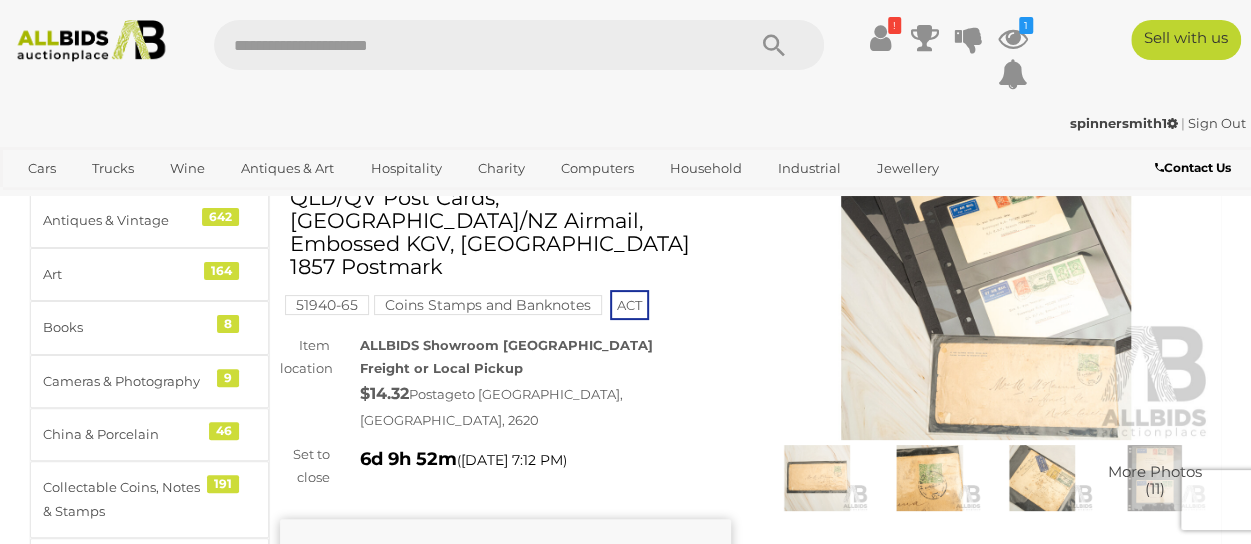 click at bounding box center [986, 295] 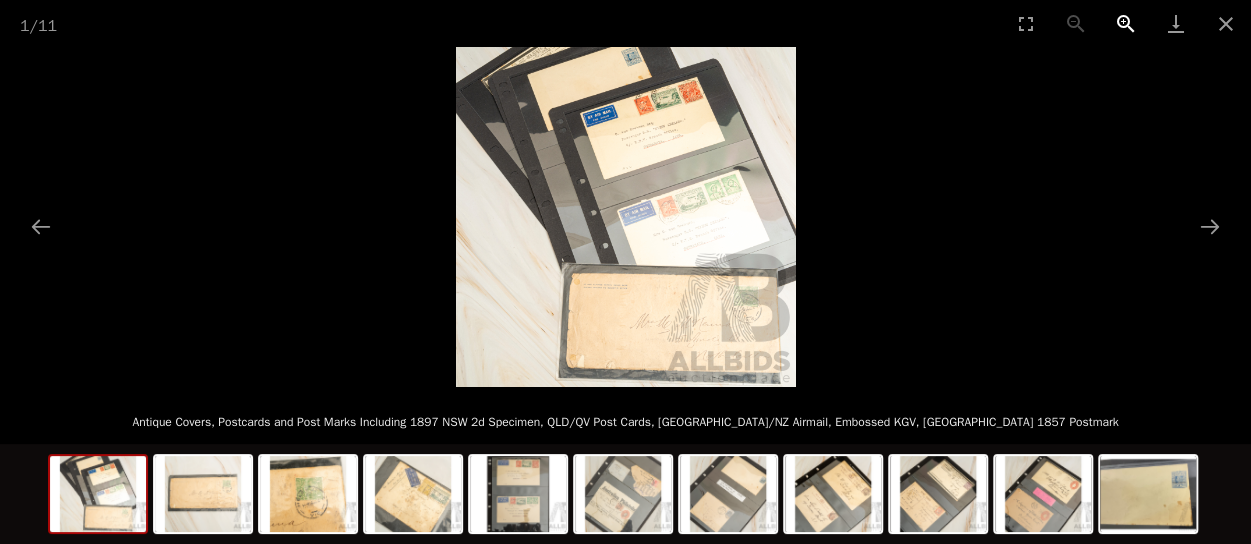 click at bounding box center (1126, 23) 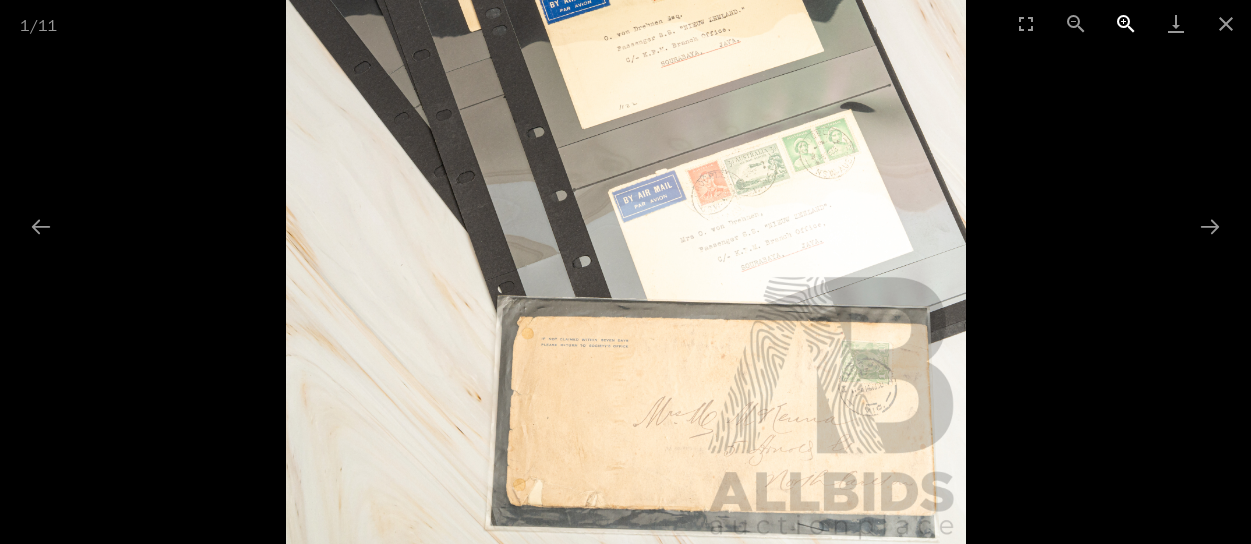 click at bounding box center [1126, 23] 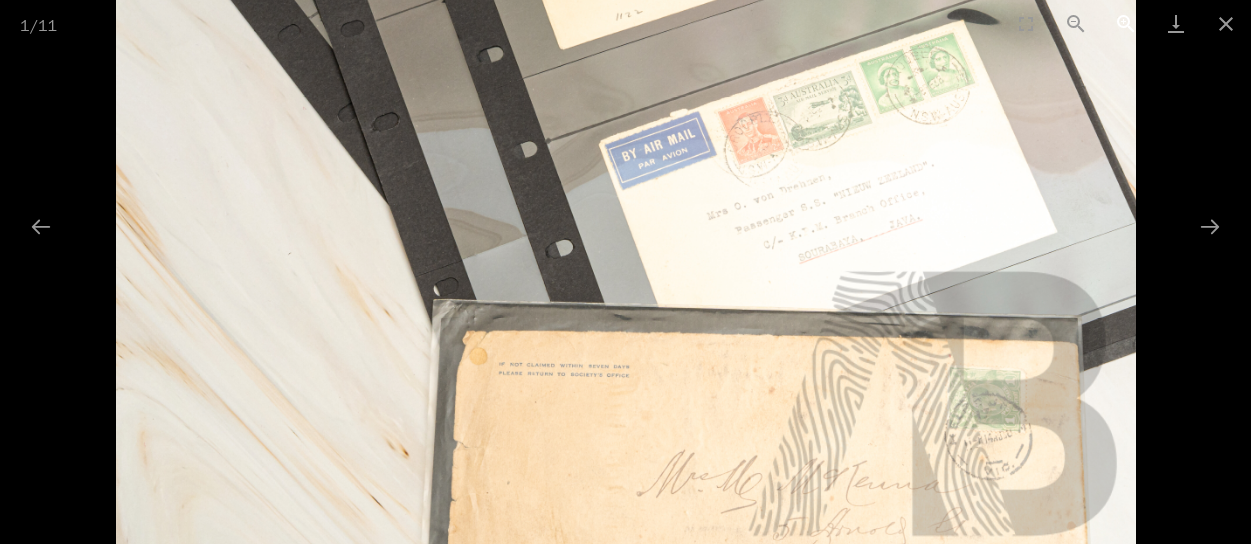click at bounding box center [1126, 23] 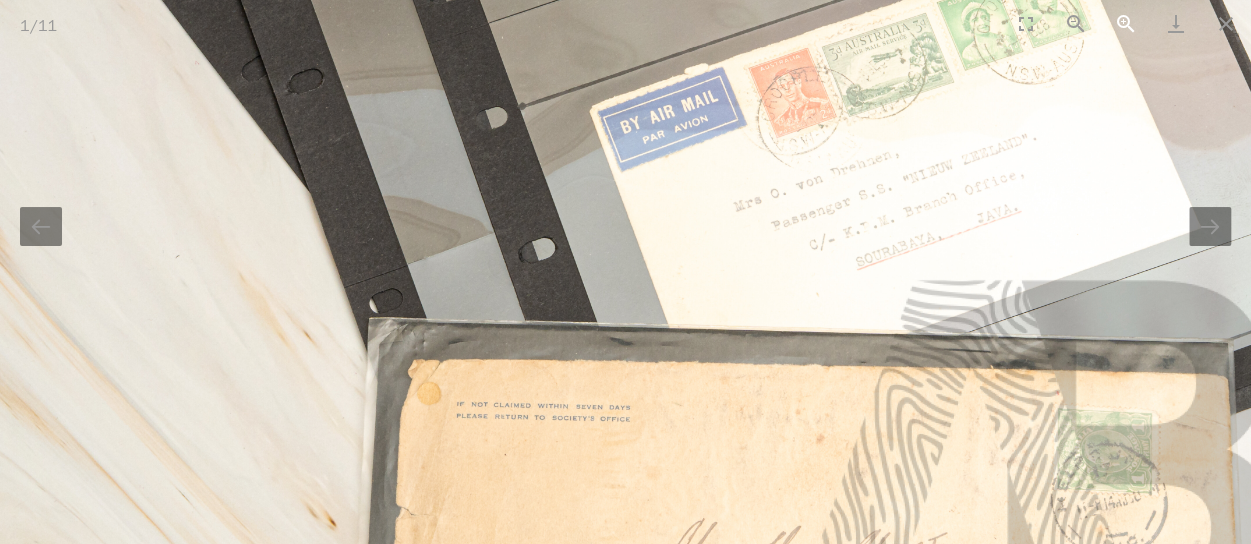 click at bounding box center [1126, 23] 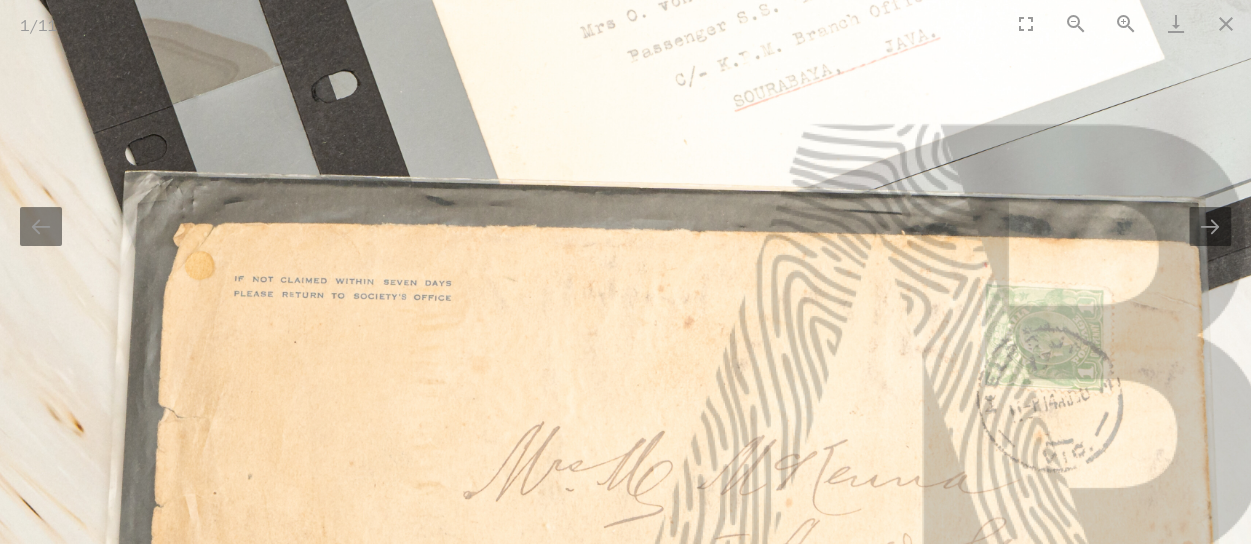 scroll, scrollTop: 0, scrollLeft: 0, axis: both 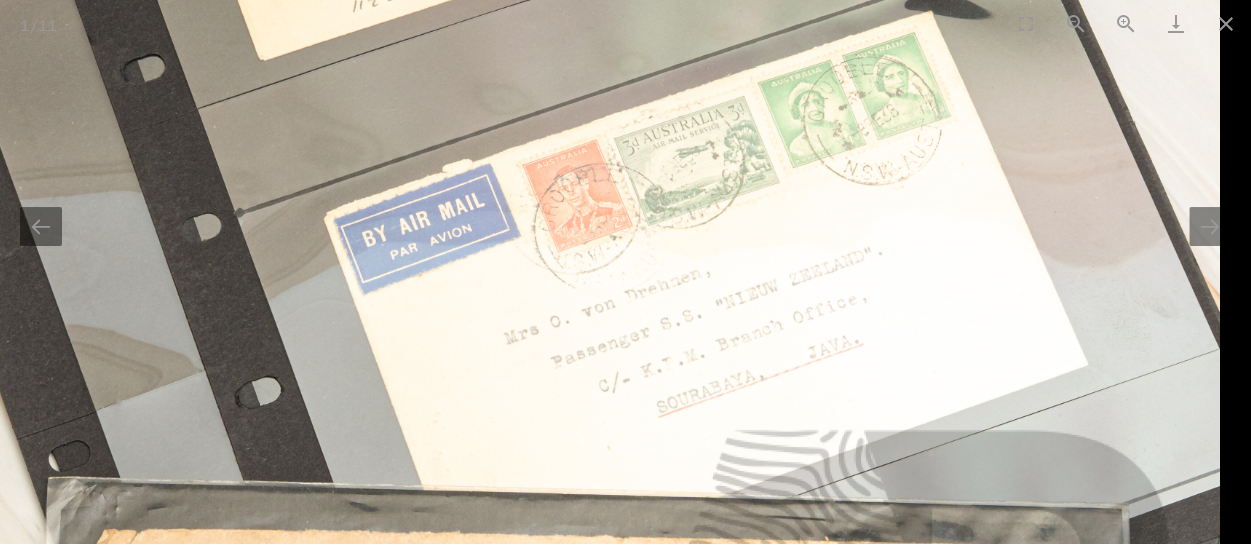 drag, startPoint x: 870, startPoint y: 411, endPoint x: 450, endPoint y: 569, distance: 448.736 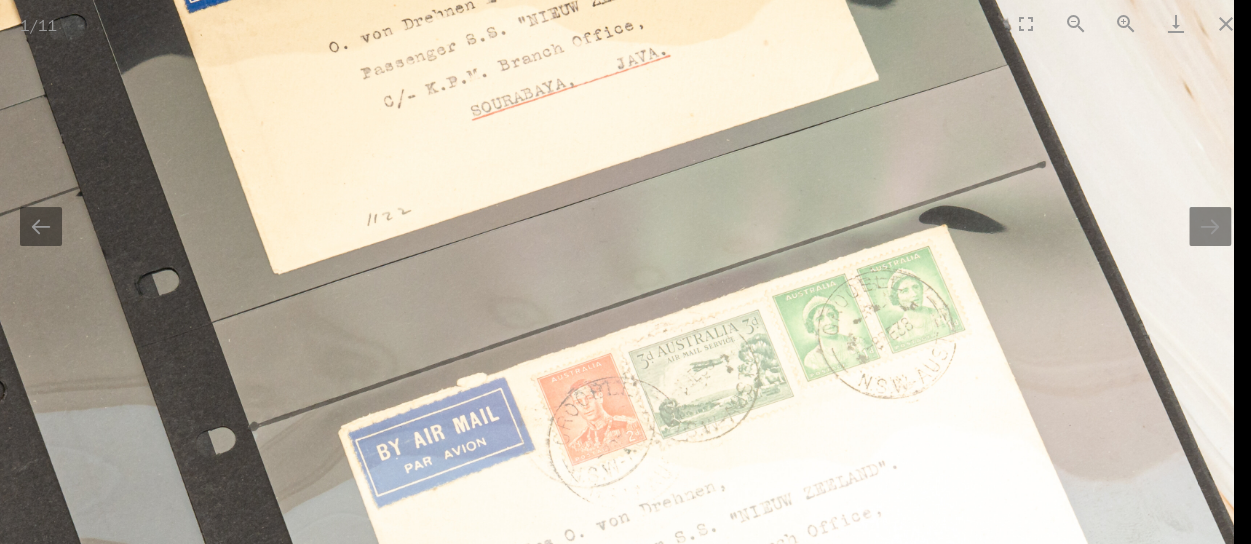 drag, startPoint x: 699, startPoint y: 159, endPoint x: 599, endPoint y: 301, distance: 173.67786 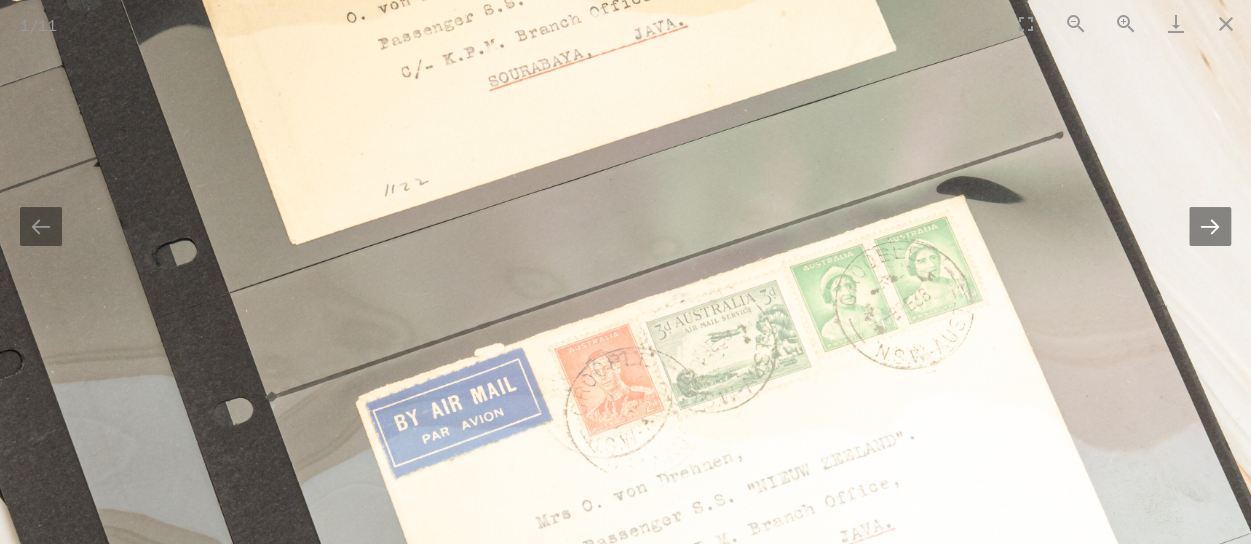 click at bounding box center [1210, 226] 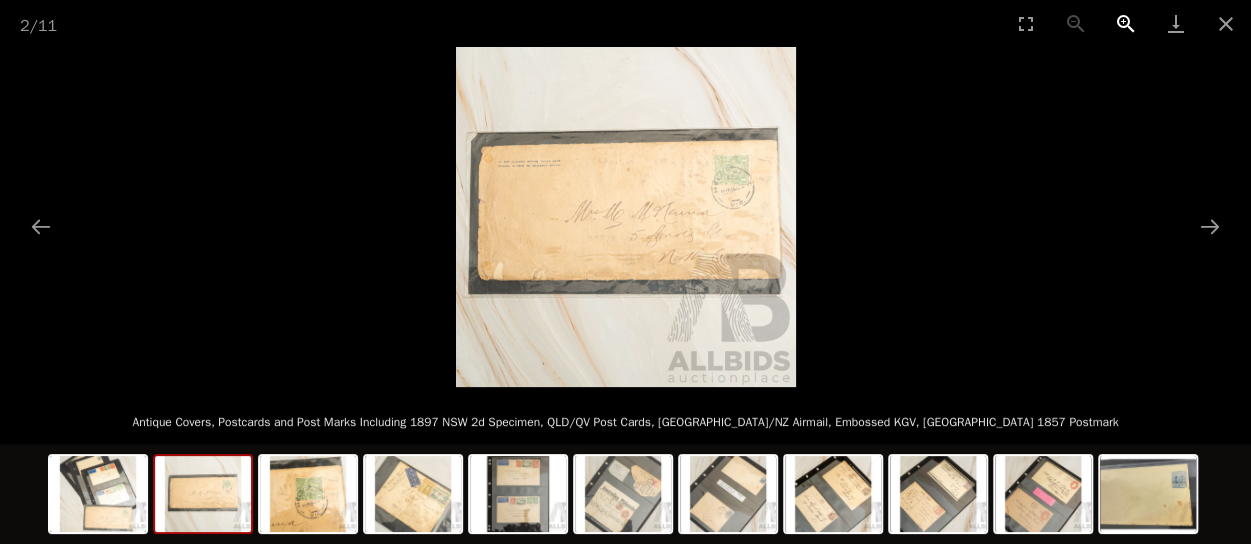 click at bounding box center [1126, 23] 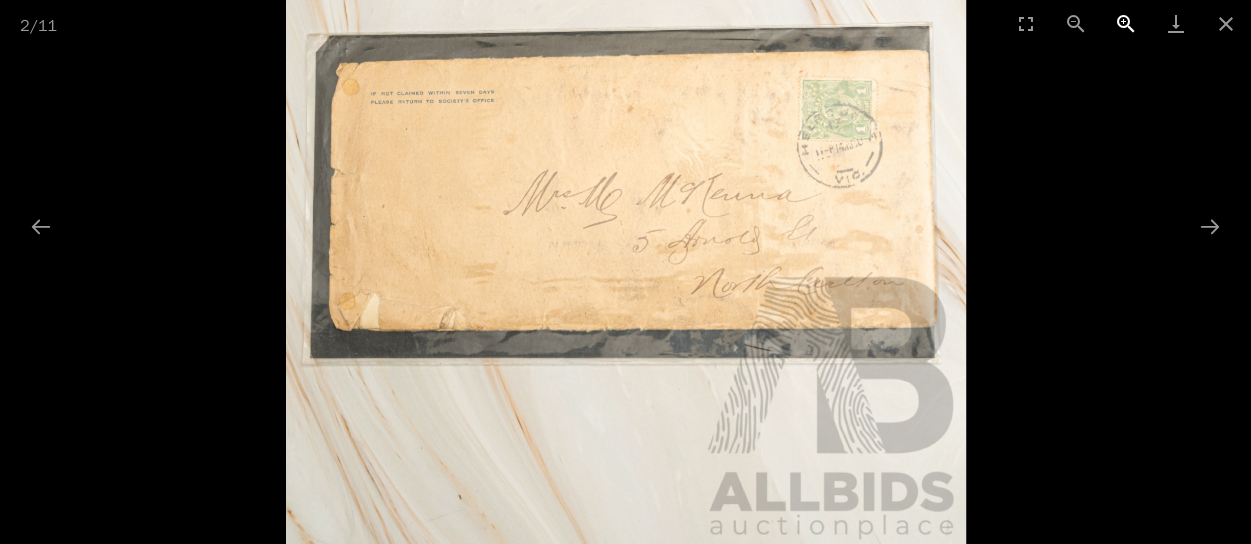 click at bounding box center [1126, 23] 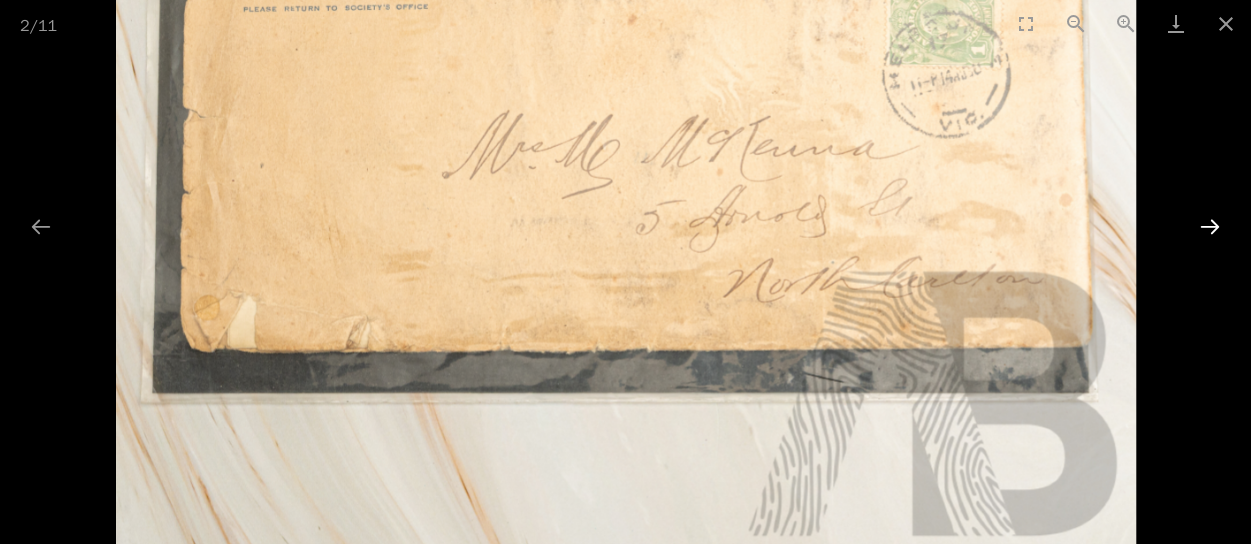 click at bounding box center (1210, 226) 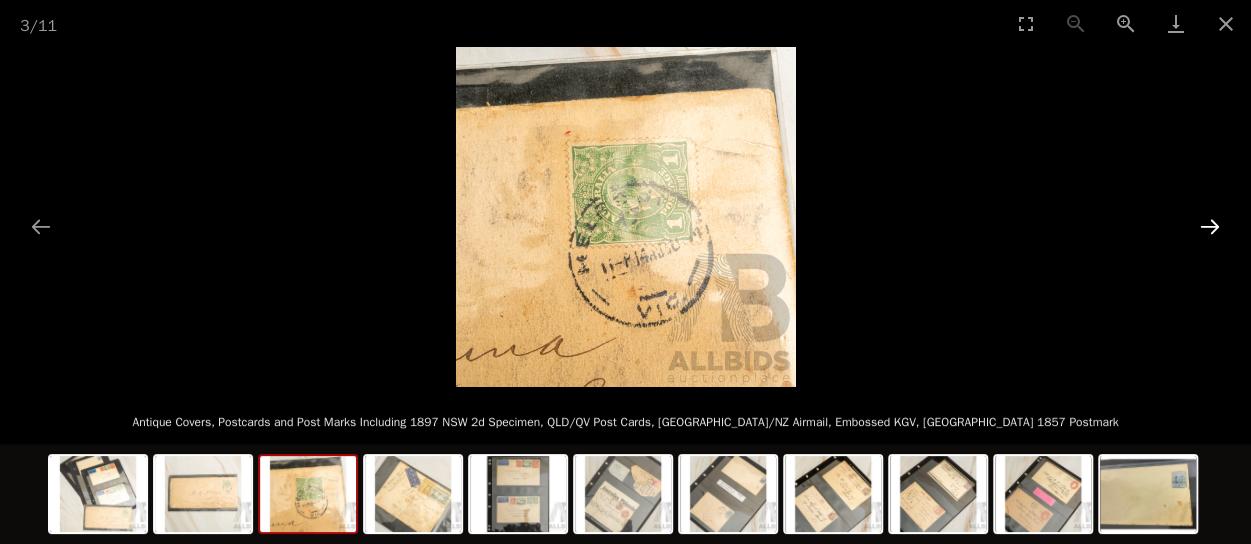 click at bounding box center [1210, 226] 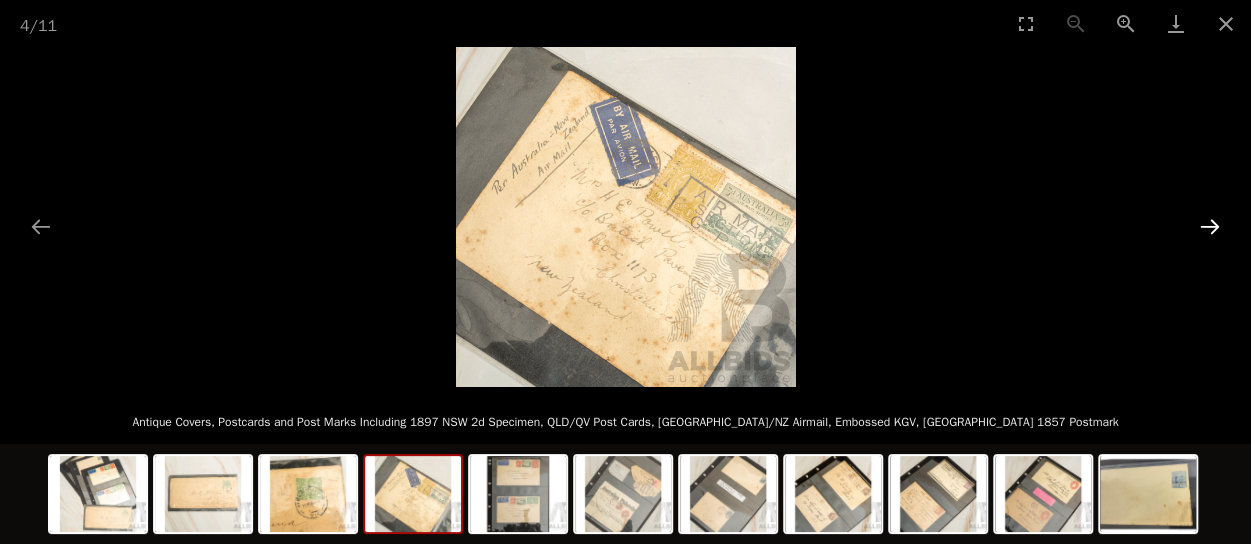 click at bounding box center (1210, 226) 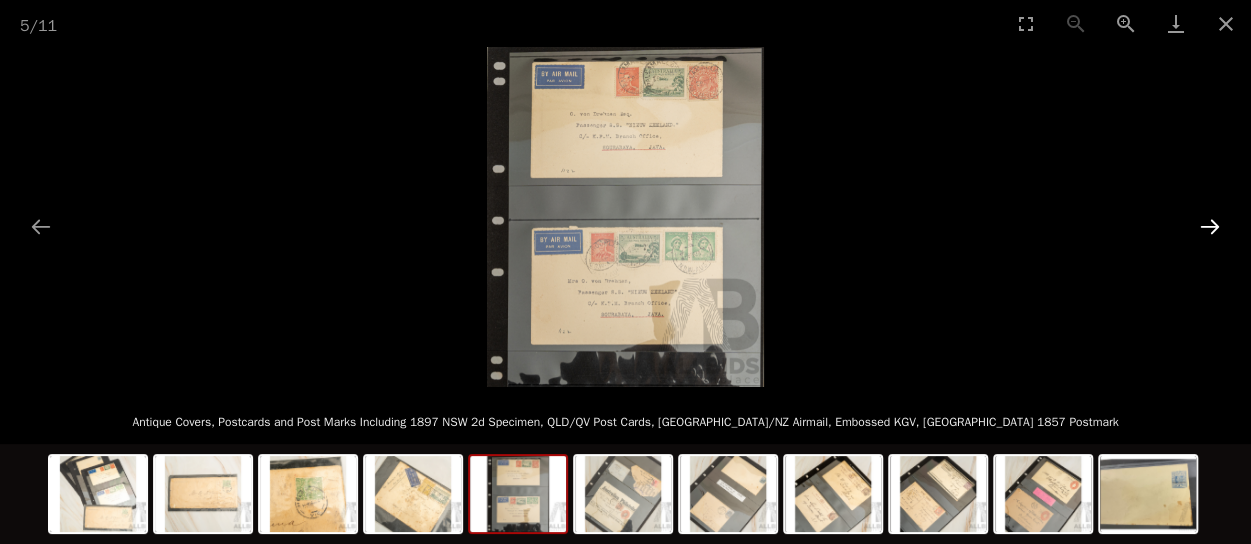 click at bounding box center (1210, 226) 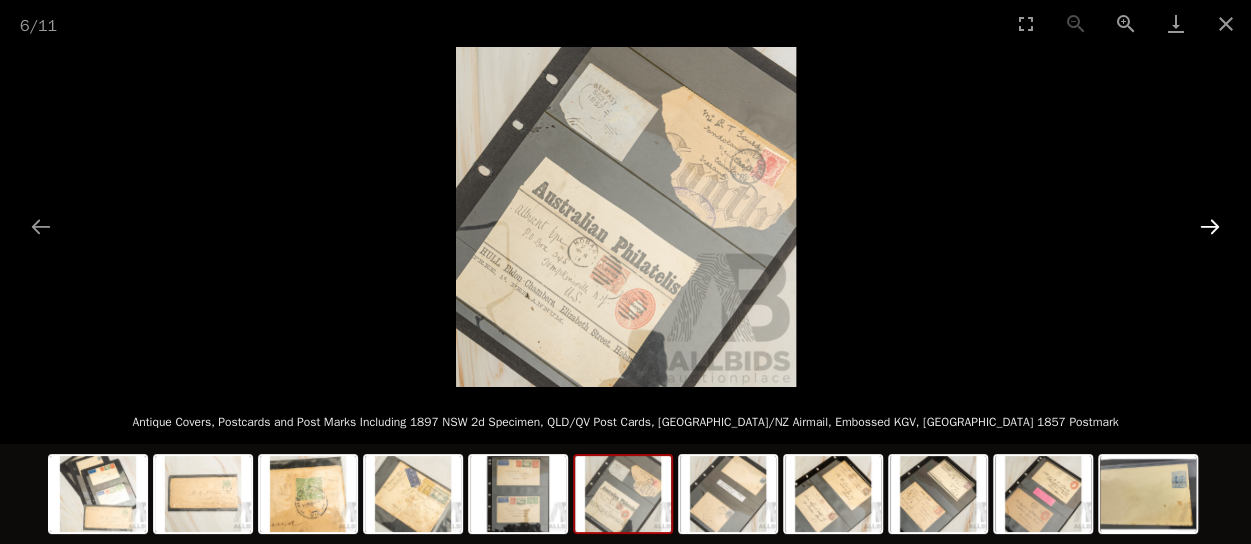 click at bounding box center [1210, 226] 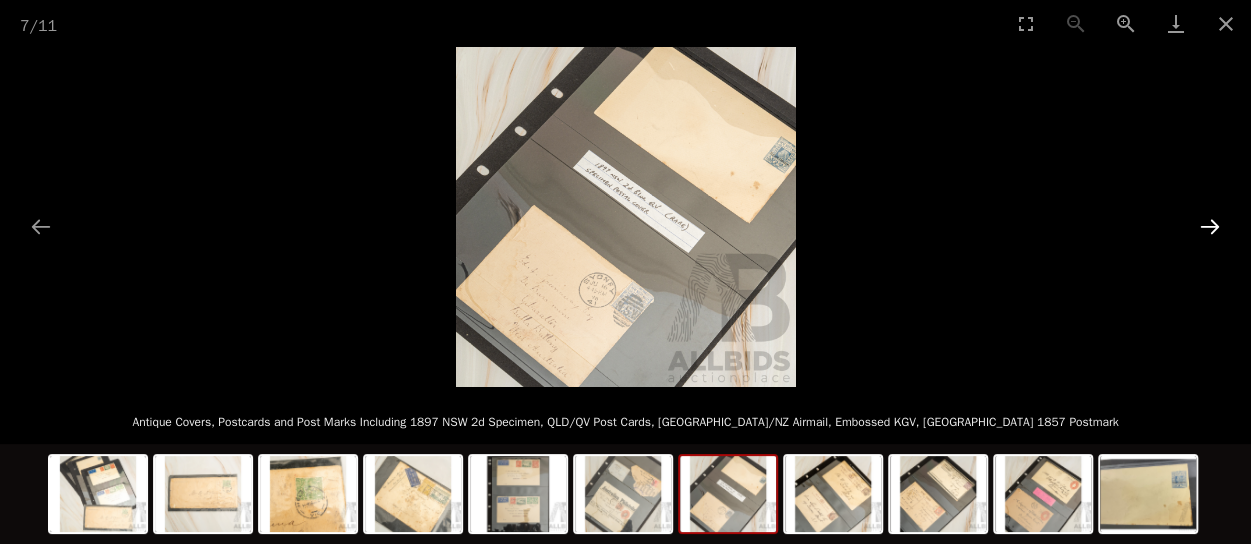 click at bounding box center (1210, 226) 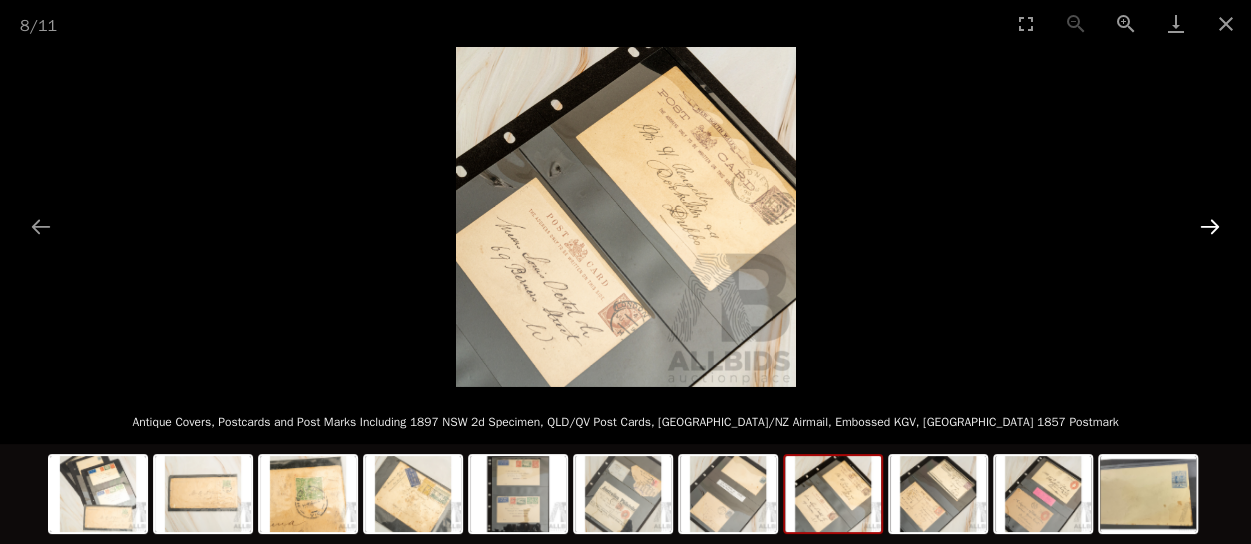 click at bounding box center [1210, 226] 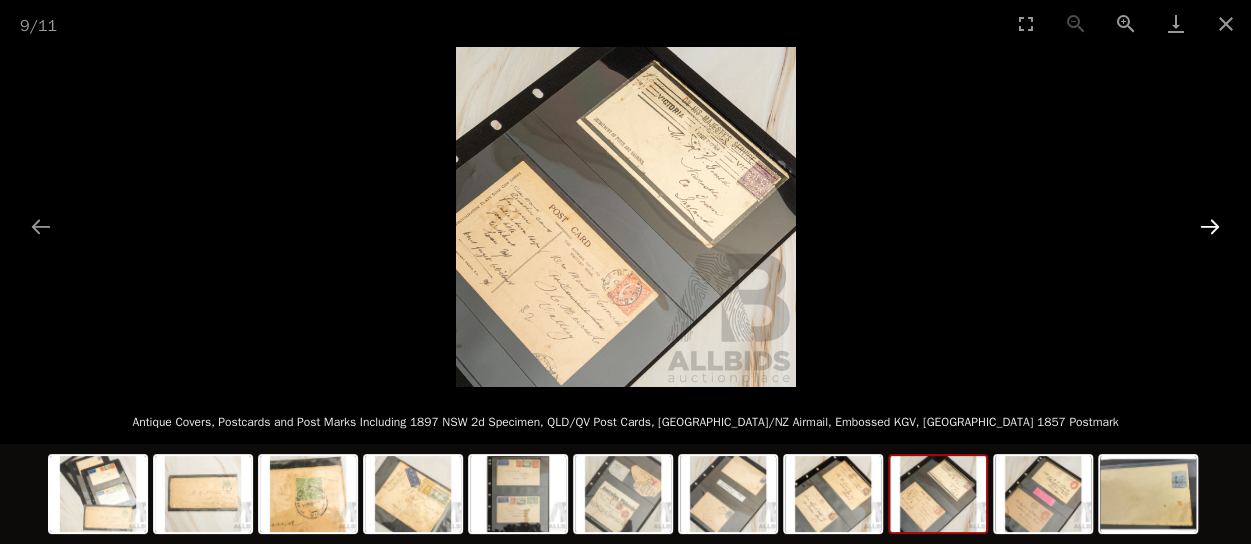 click at bounding box center [1210, 226] 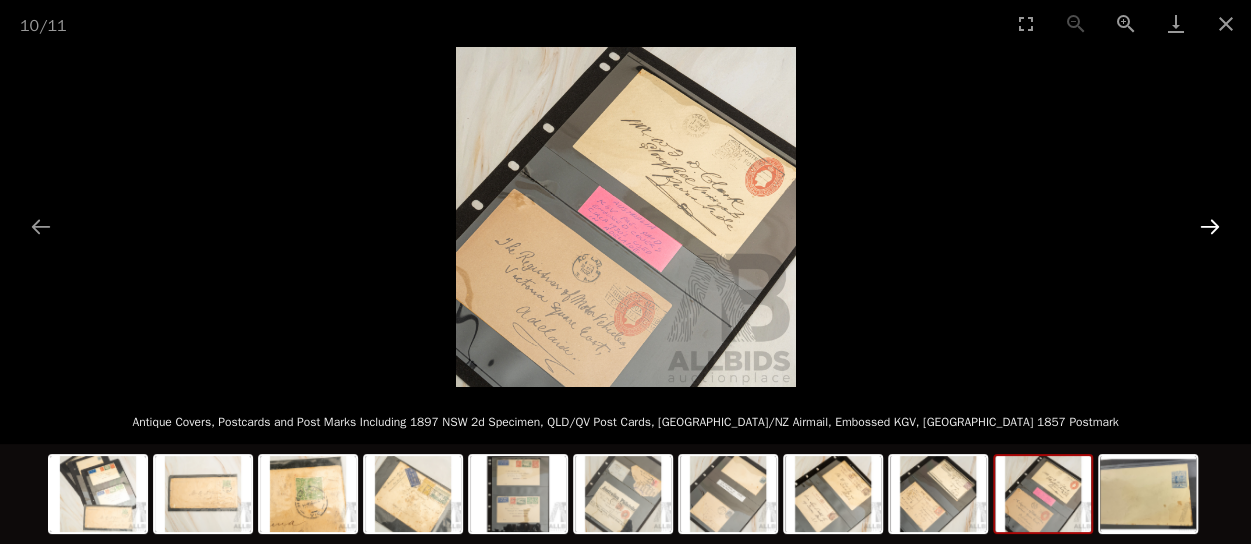 click at bounding box center (1210, 226) 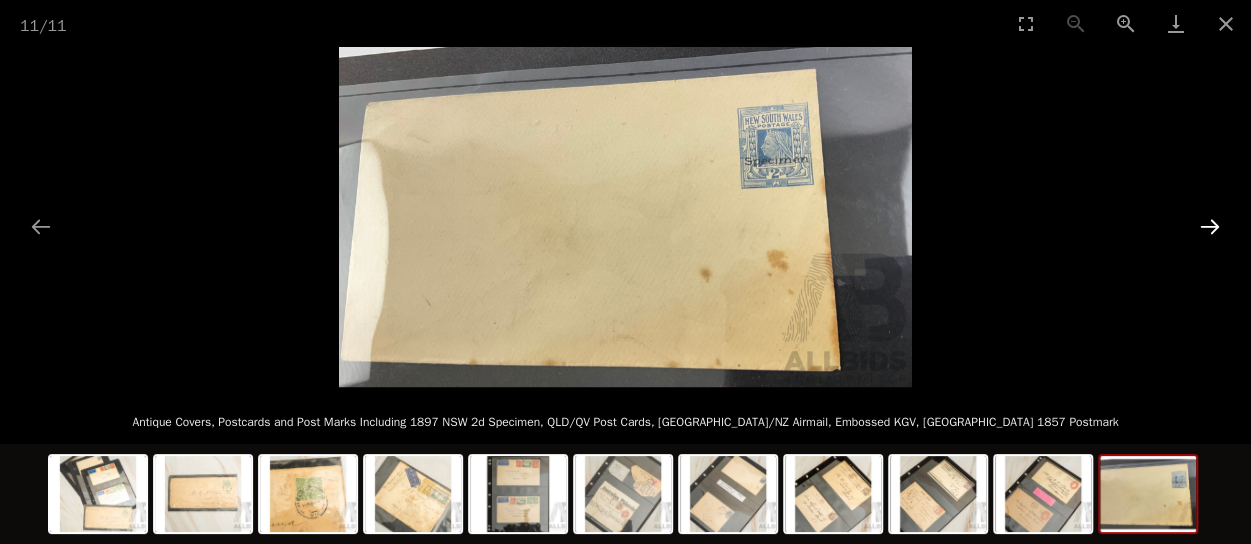 click at bounding box center (1210, 226) 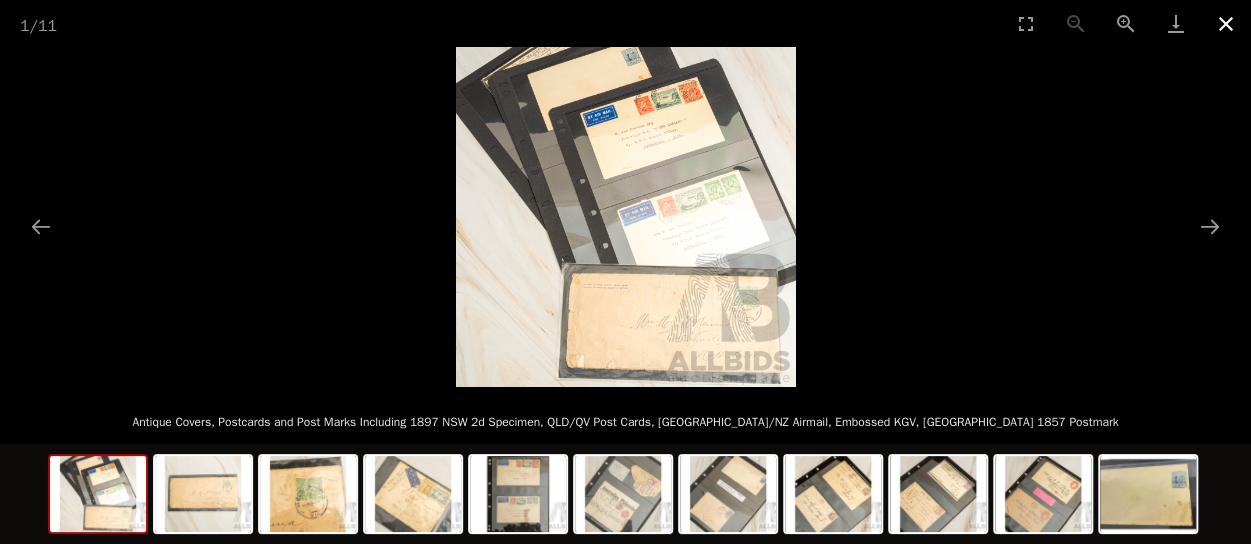 click at bounding box center [1226, 23] 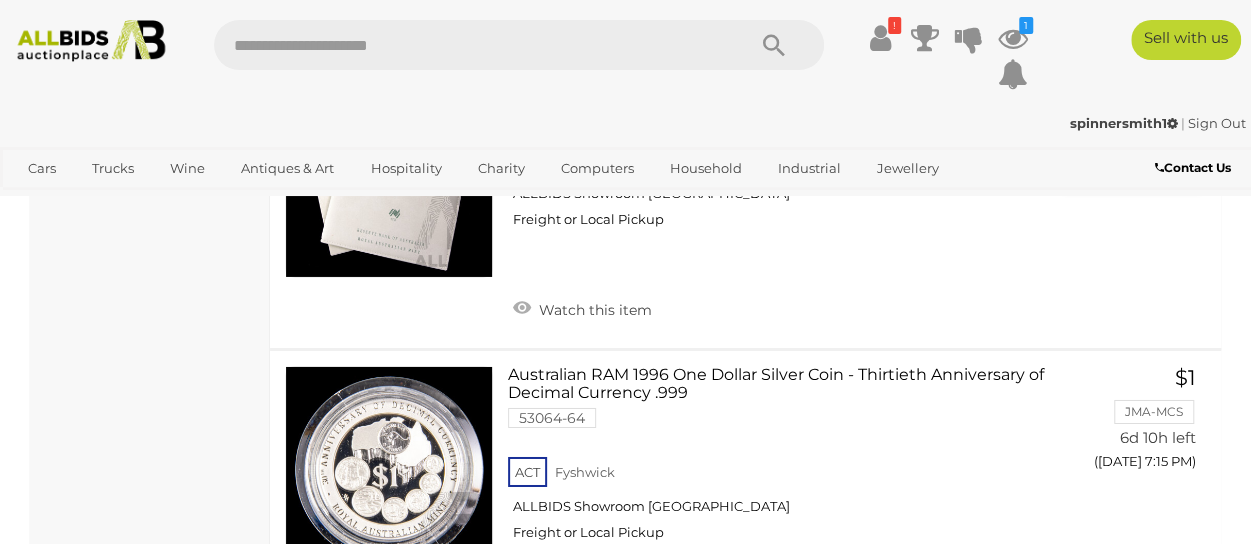 scroll, scrollTop: 14520, scrollLeft: 0, axis: vertical 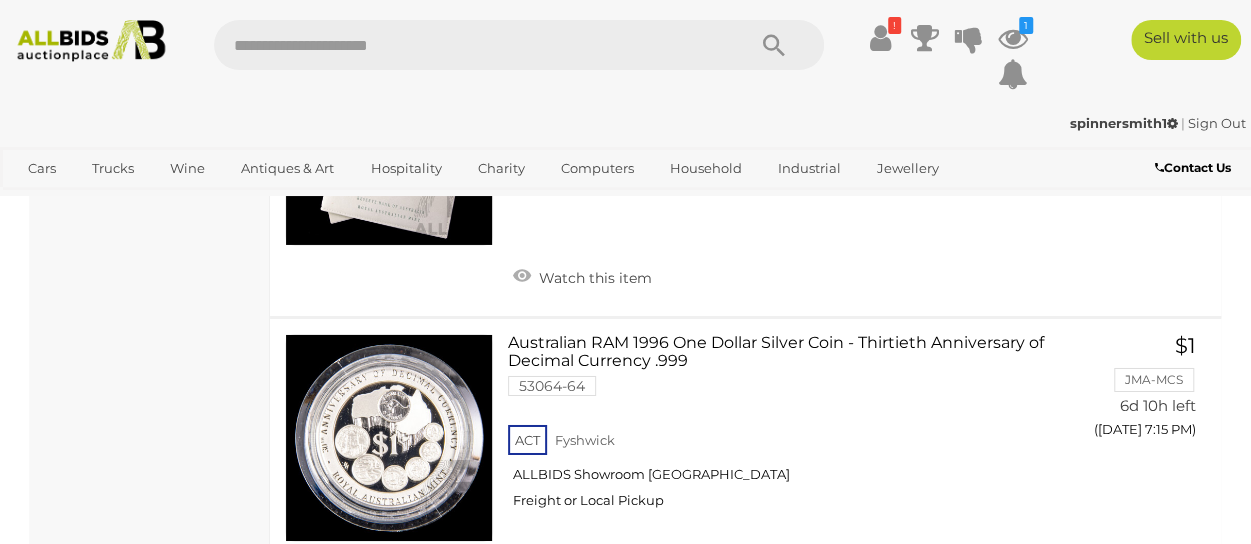 click at bounding box center [389, 142] 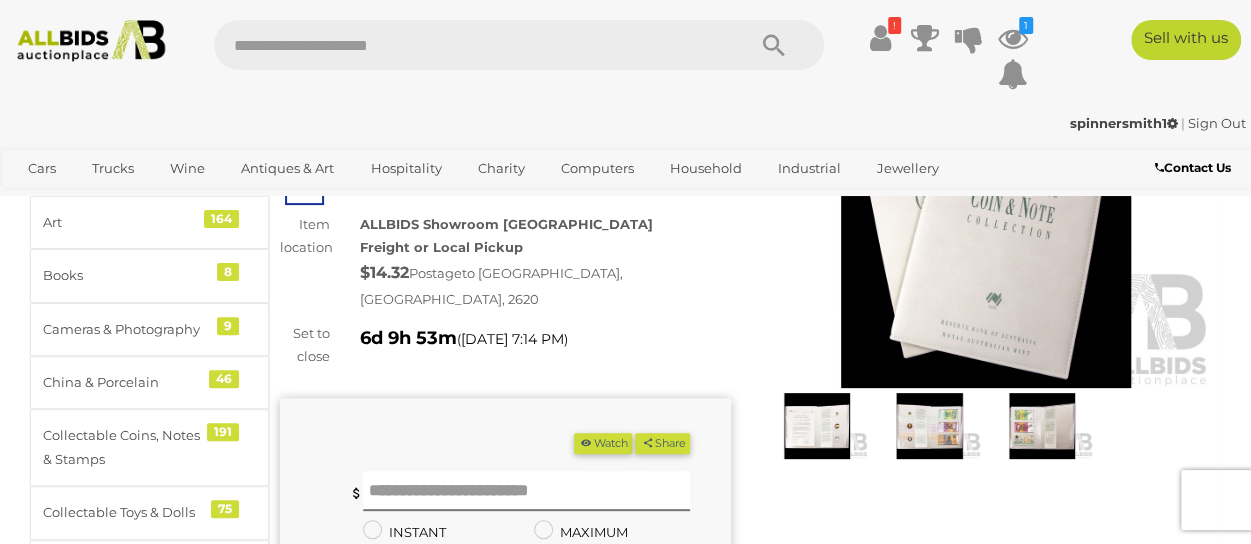 scroll, scrollTop: 200, scrollLeft: 0, axis: vertical 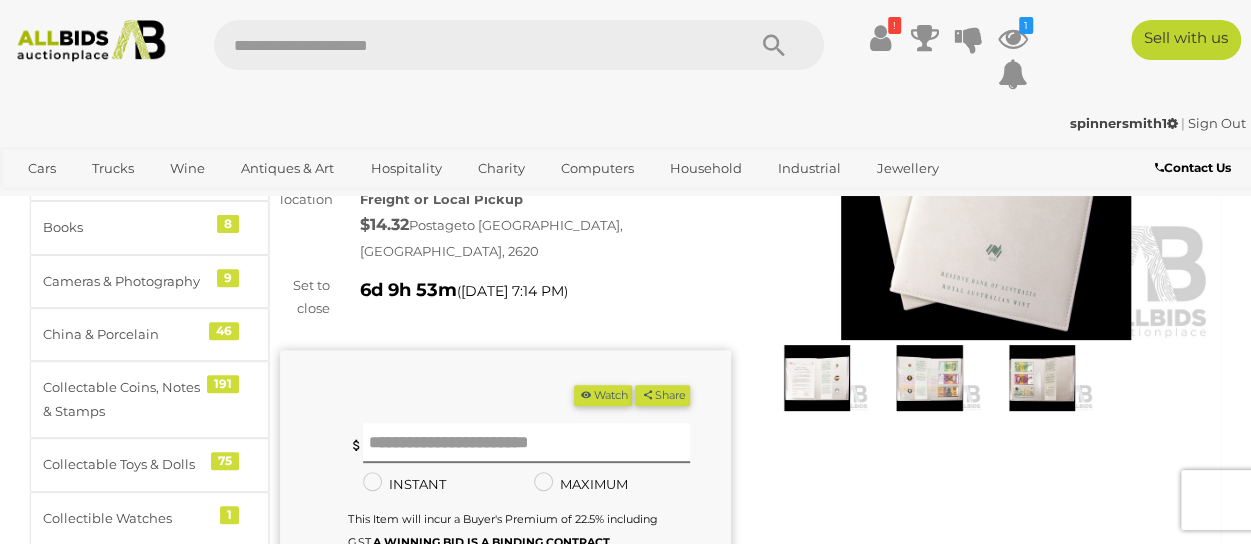 click at bounding box center (929, 378) 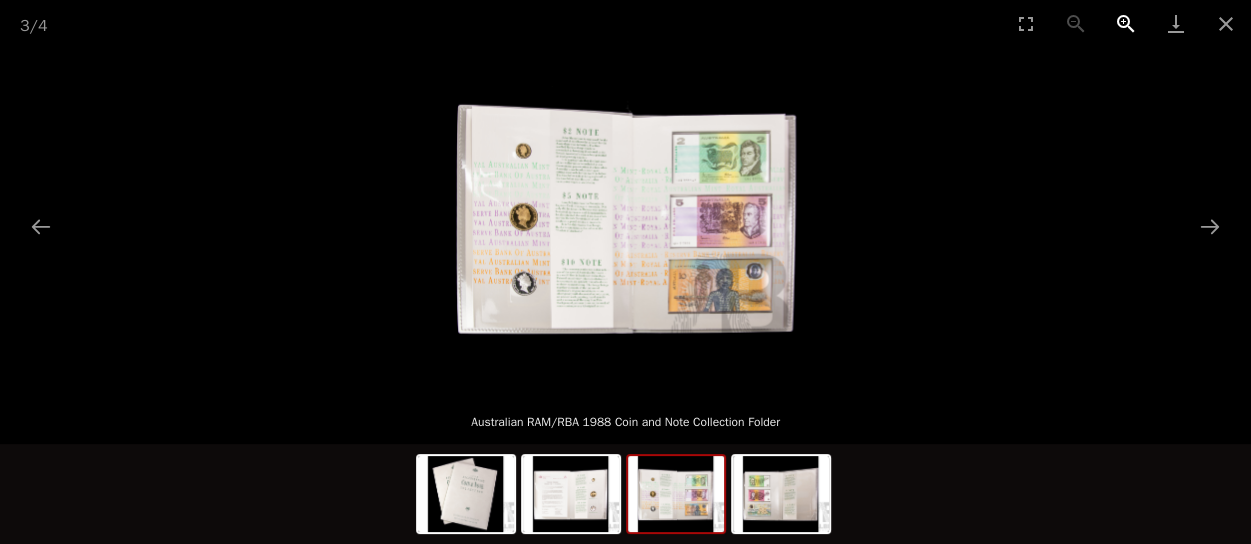 click at bounding box center (1126, 23) 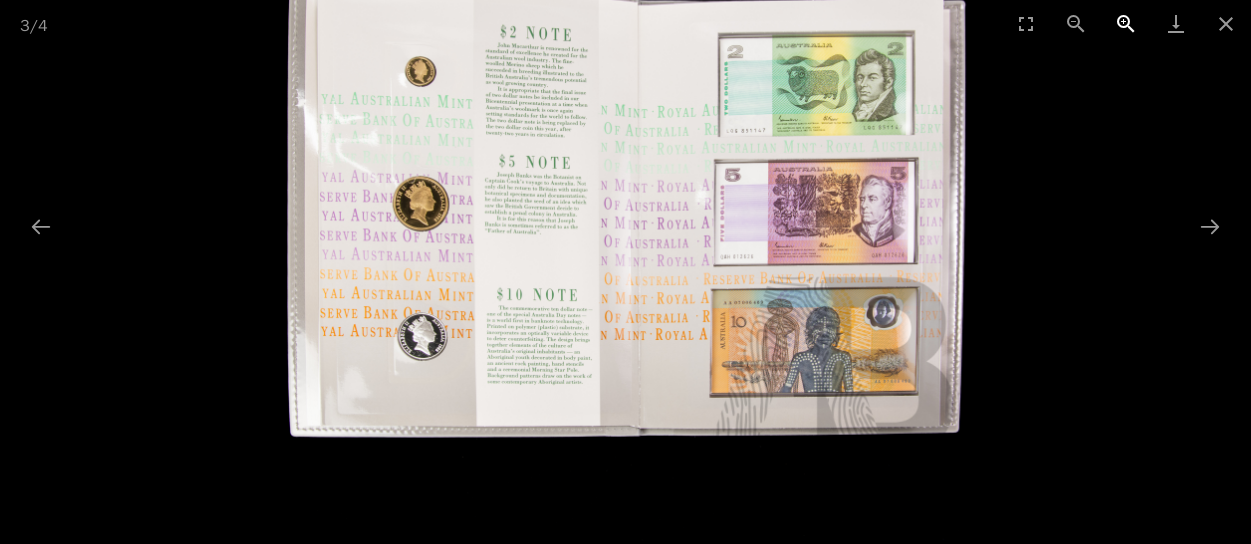 click at bounding box center (1126, 23) 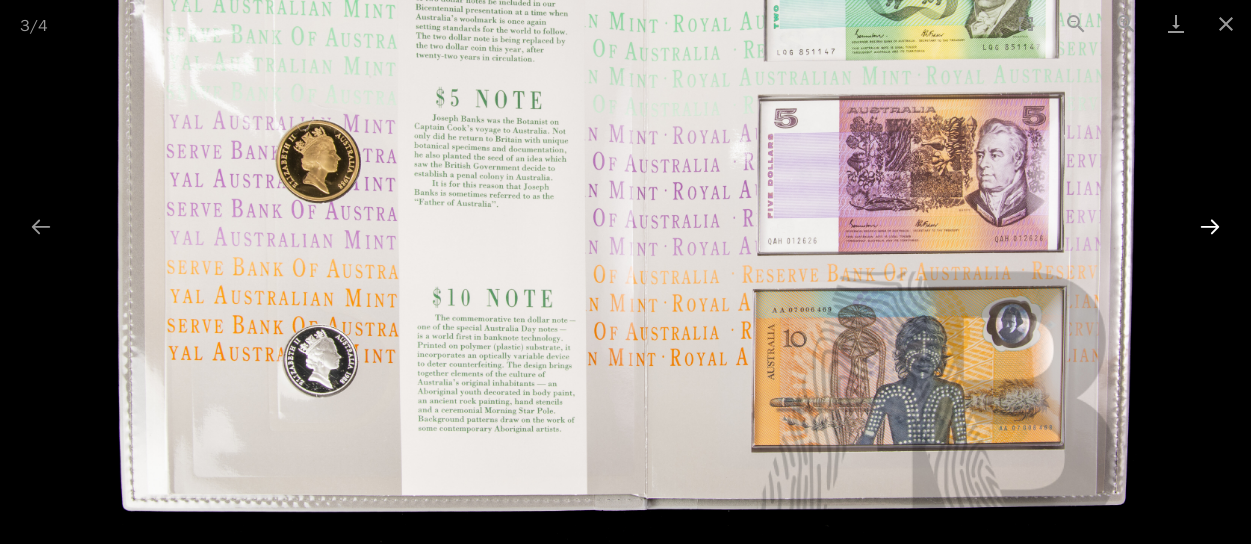 click at bounding box center (1210, 226) 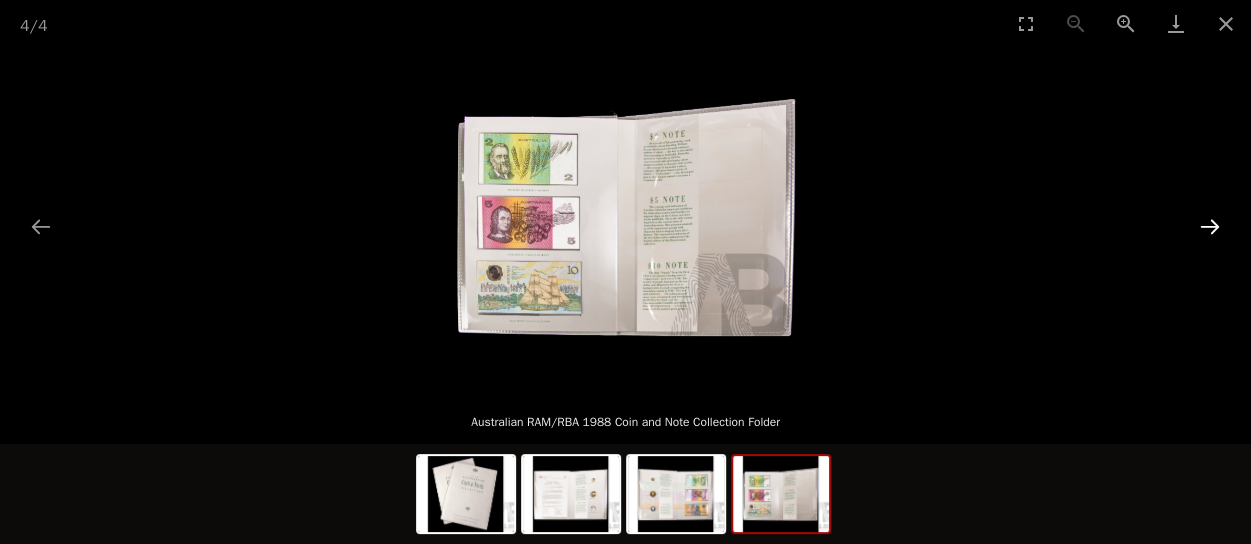 click at bounding box center [1210, 226] 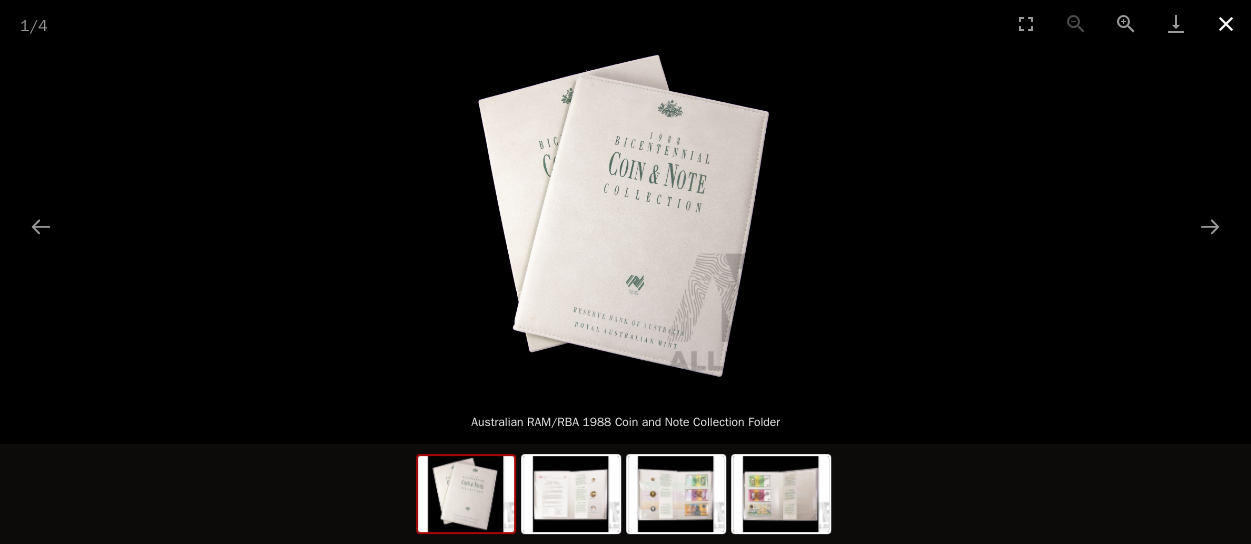 click at bounding box center [1226, 23] 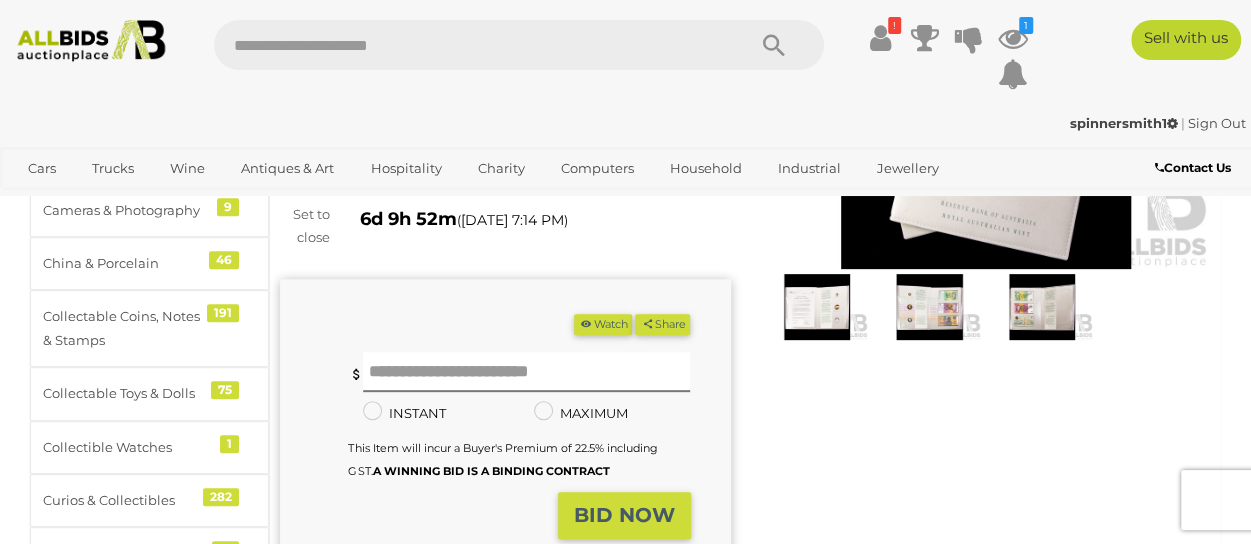 scroll, scrollTop: 300, scrollLeft: 0, axis: vertical 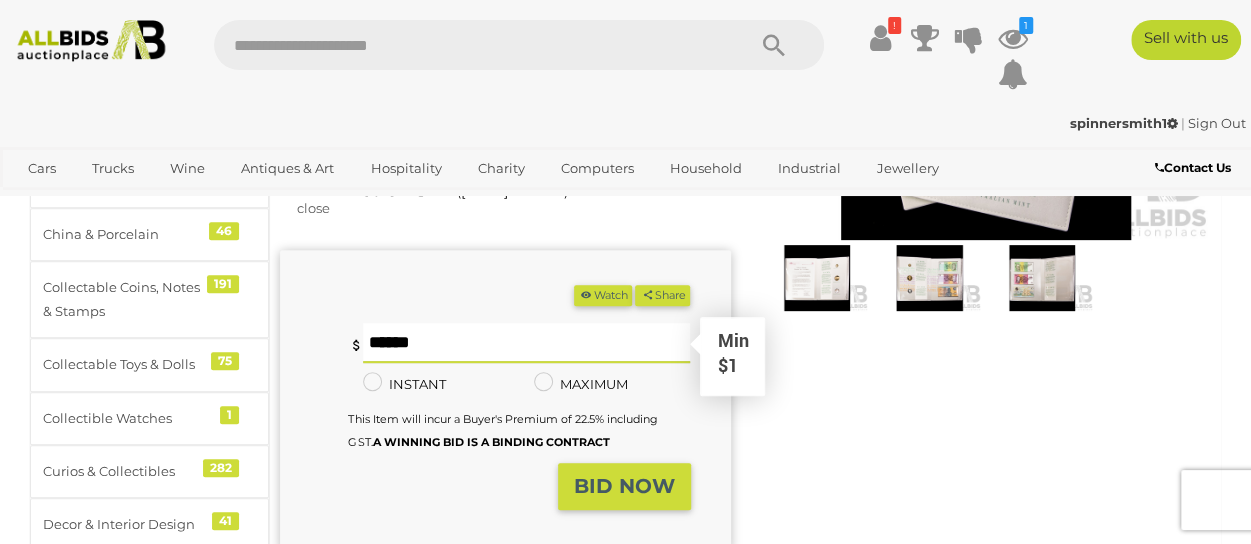 click at bounding box center [526, 343] 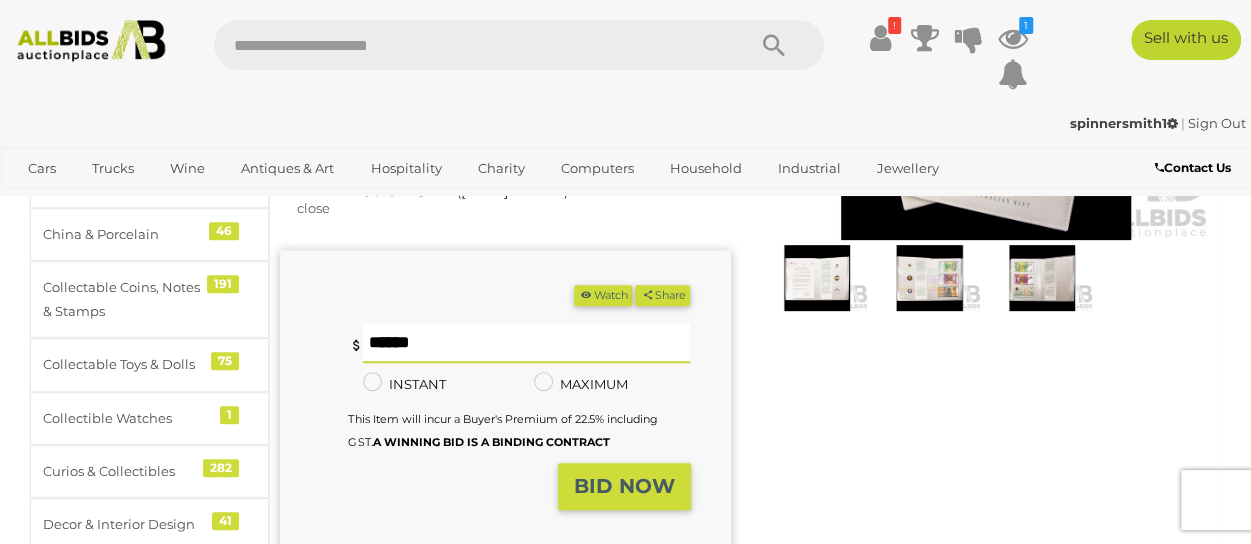 type on "**" 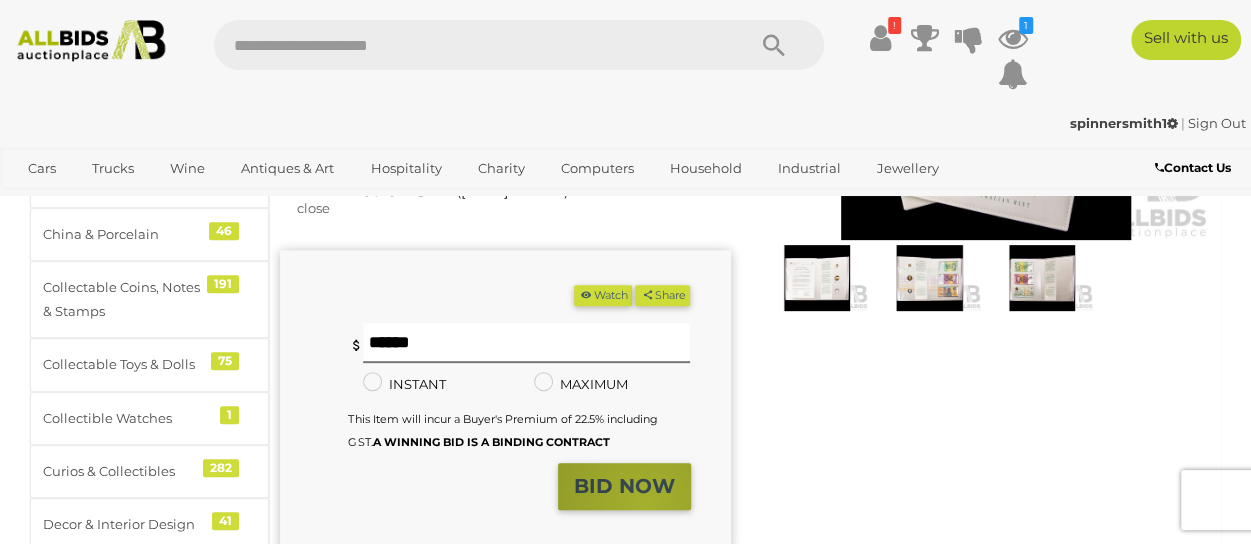 click on "BID NOW" at bounding box center [624, 486] 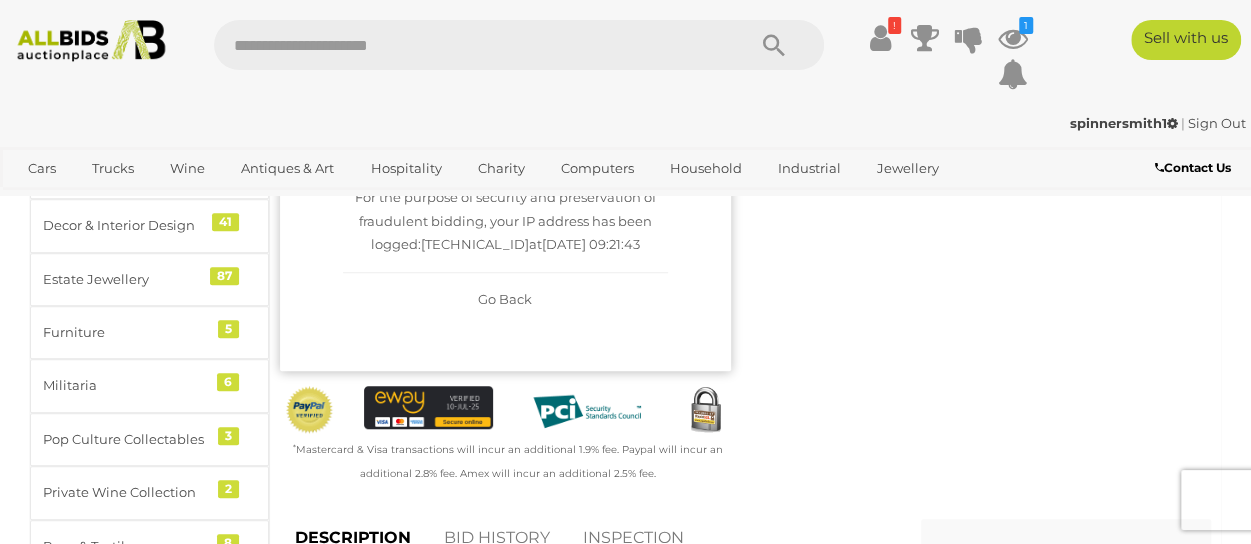 scroll, scrollTop: 600, scrollLeft: 0, axis: vertical 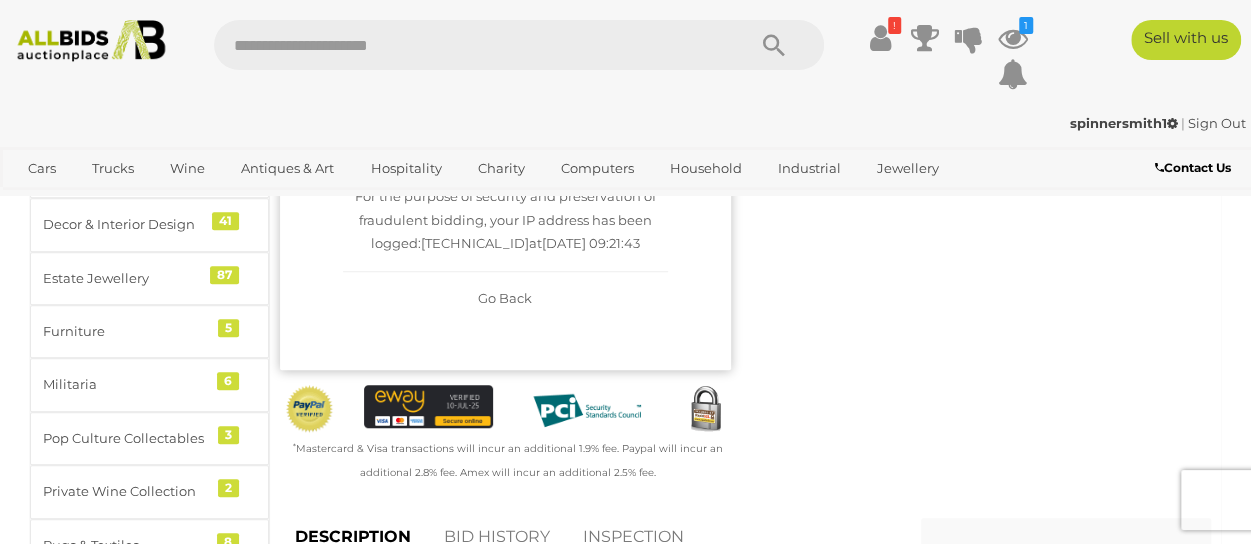 click on "Go Back" at bounding box center [505, 298] 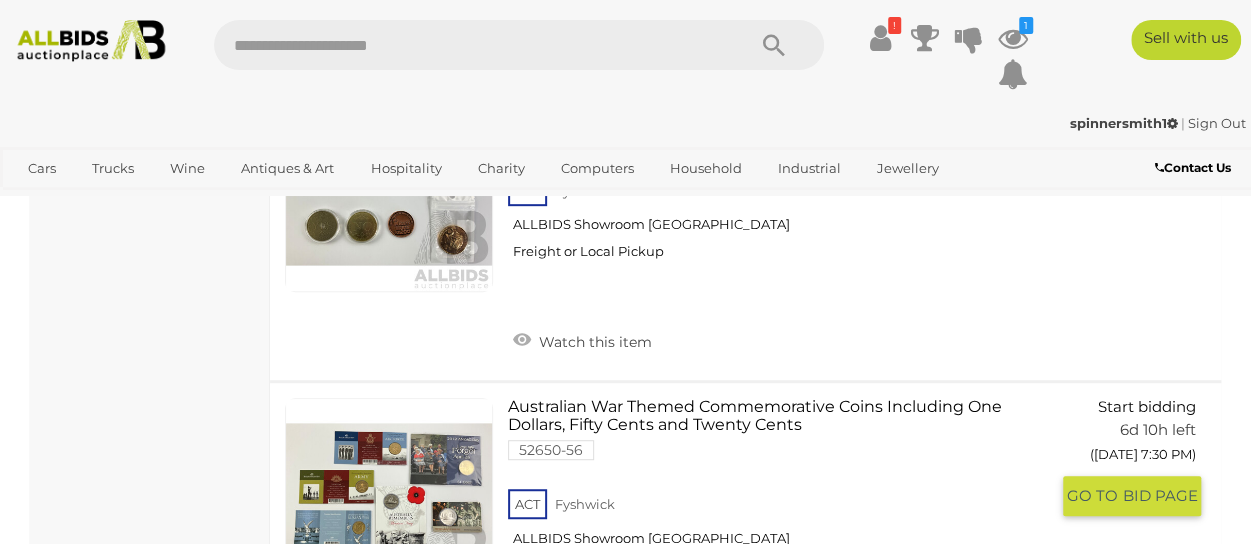 scroll, scrollTop: 19574, scrollLeft: 0, axis: vertical 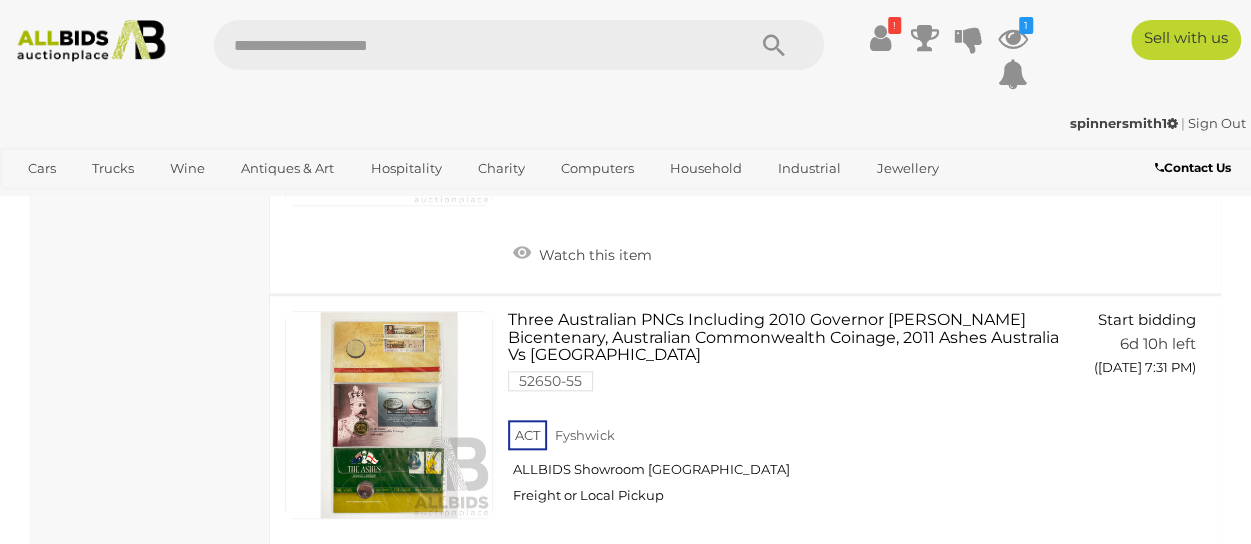 click at bounding box center (389, 102) 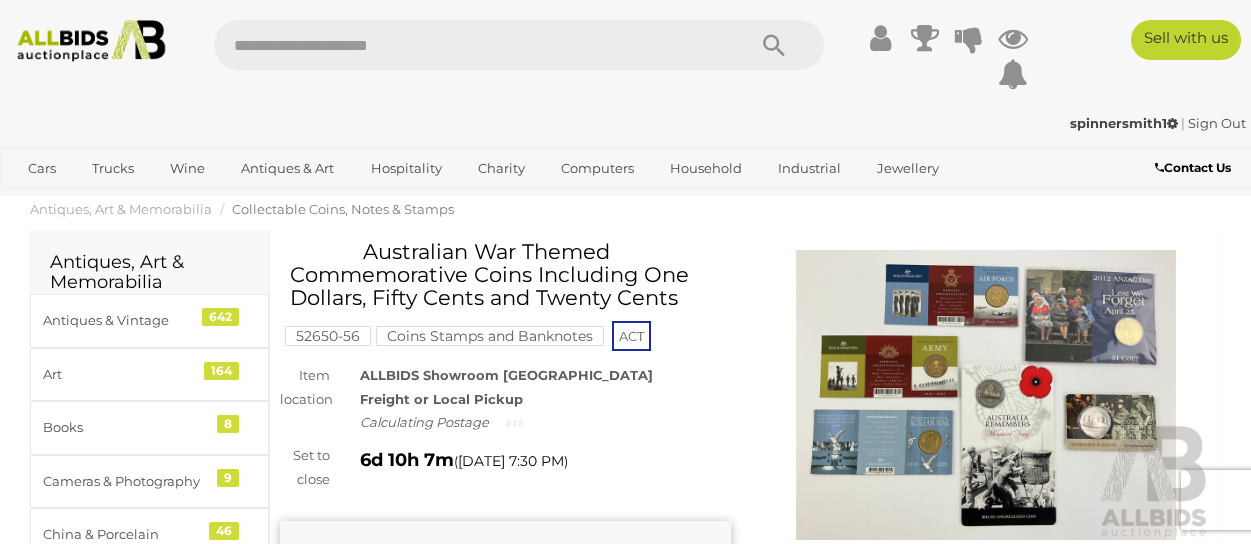 scroll, scrollTop: 0, scrollLeft: 0, axis: both 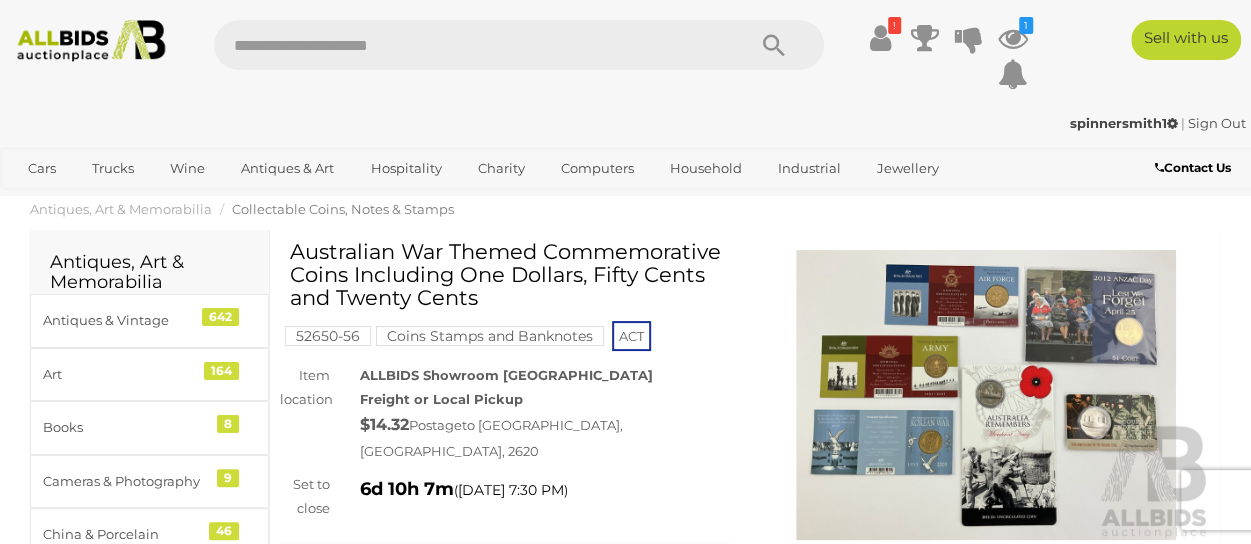 click at bounding box center (986, 395) 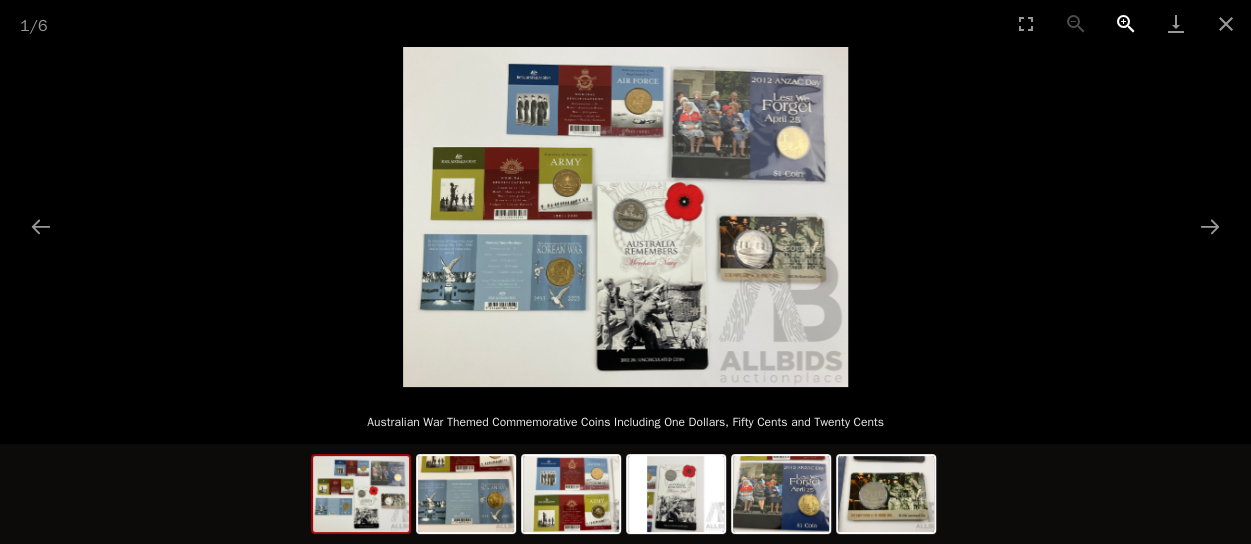 click at bounding box center (1126, 23) 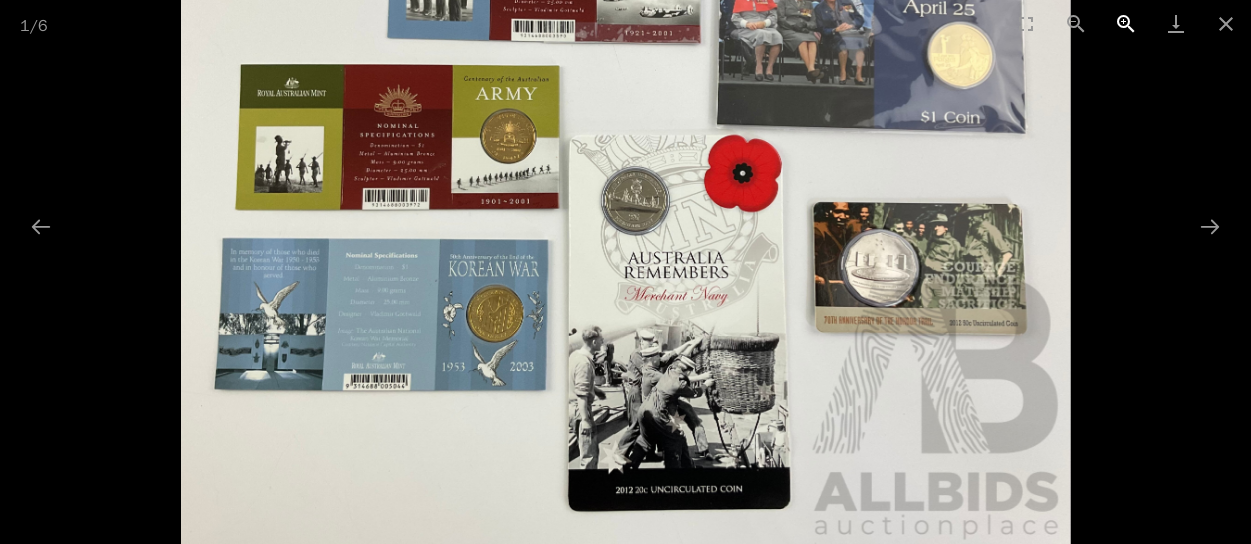 click at bounding box center (1126, 23) 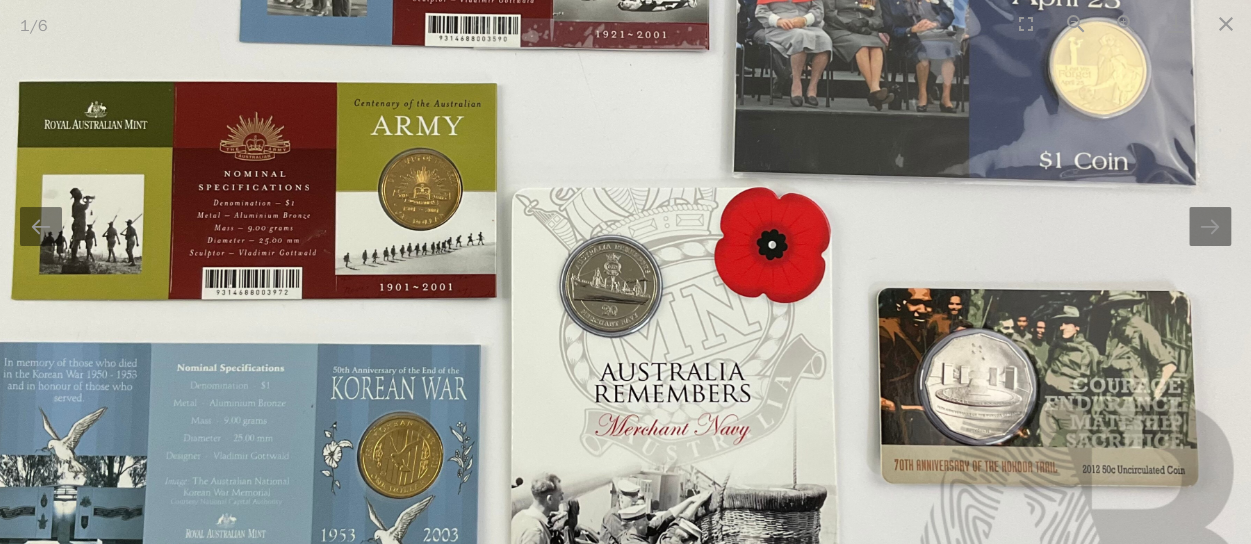 scroll, scrollTop: 0, scrollLeft: 0, axis: both 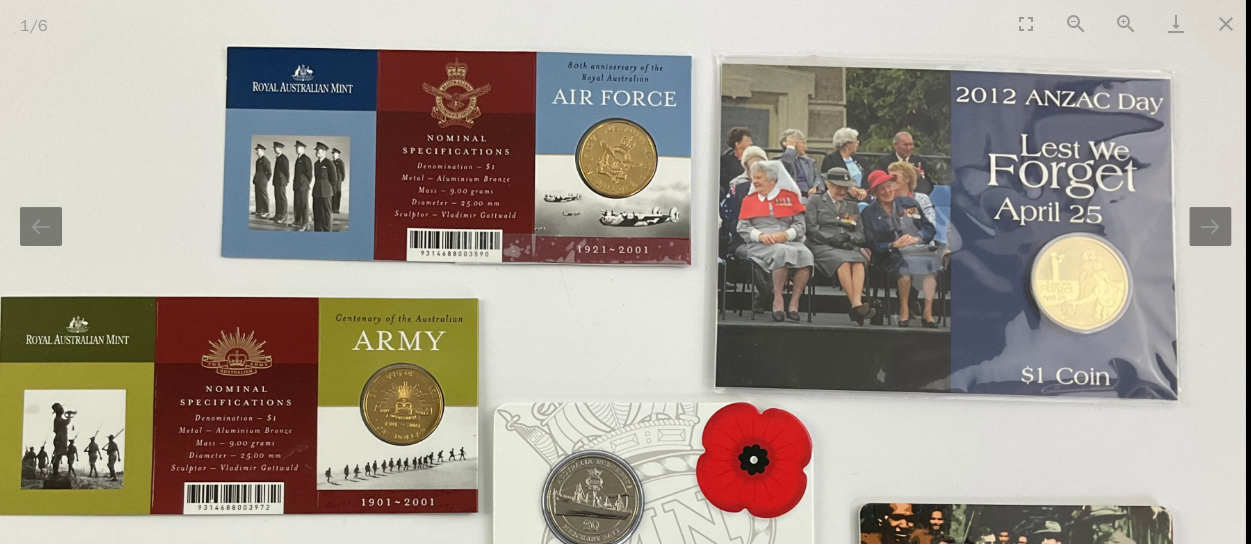 drag, startPoint x: 772, startPoint y: 211, endPoint x: 732, endPoint y: 361, distance: 155.24174 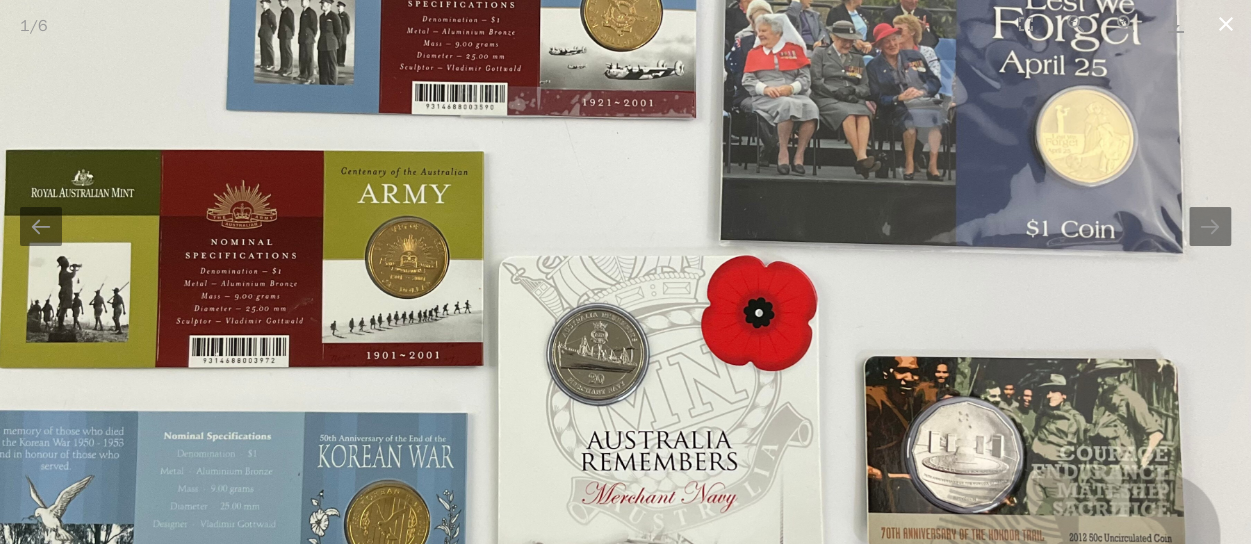 click at bounding box center (1226, 23) 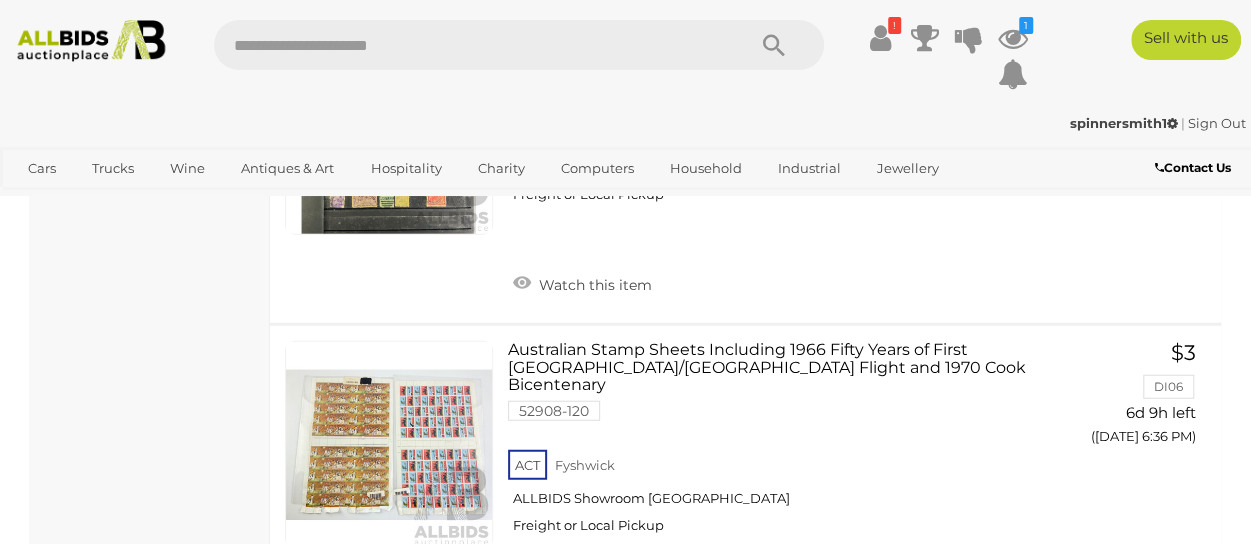 scroll, scrollTop: 19912, scrollLeft: 0, axis: vertical 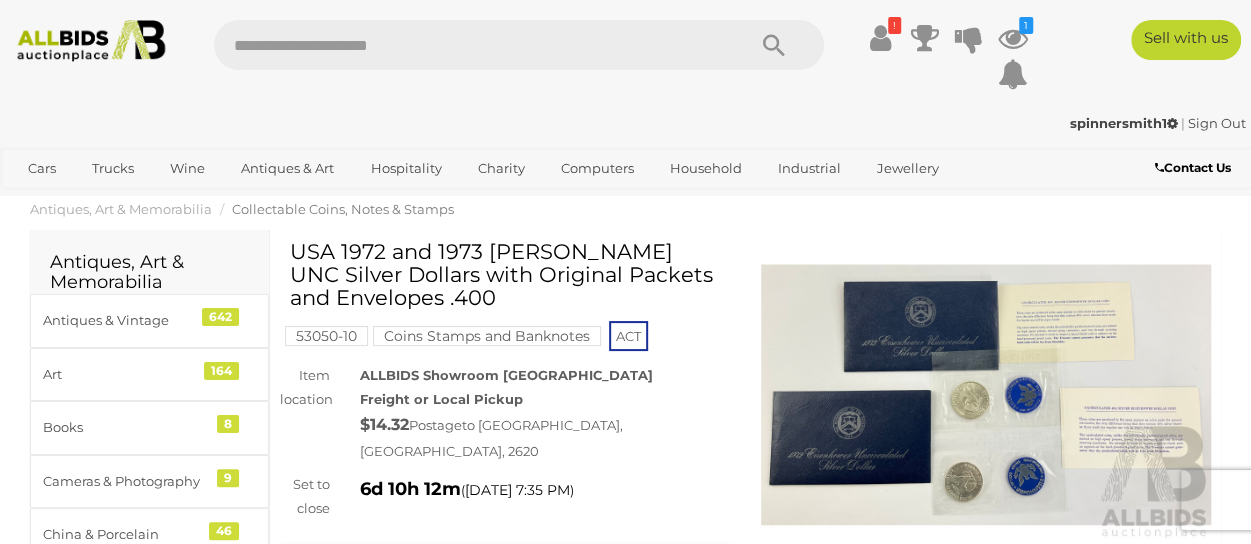 click at bounding box center (986, 395) 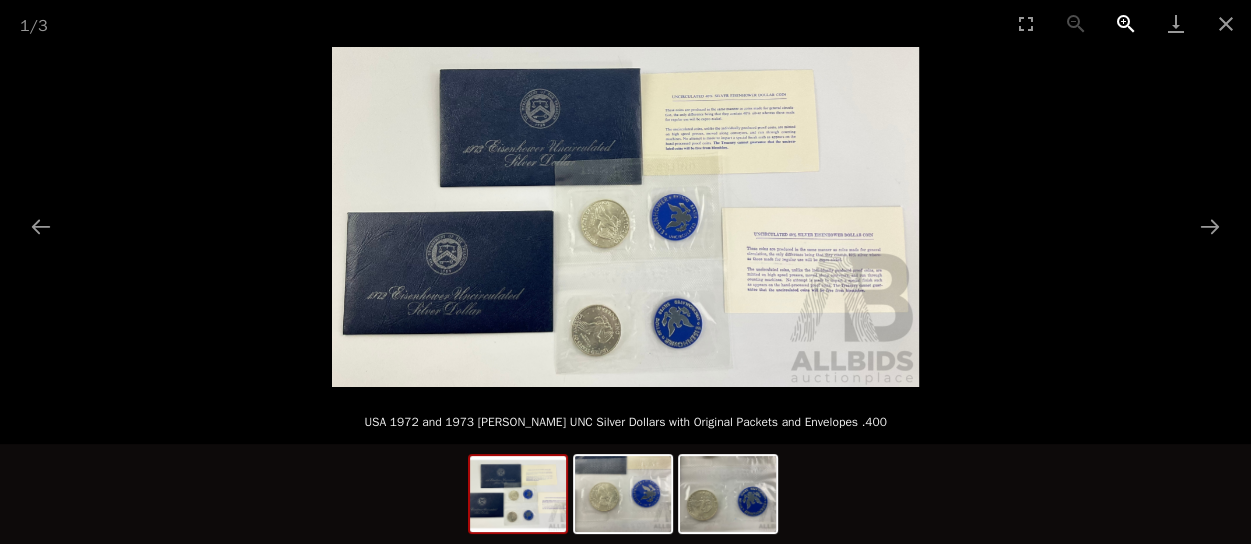 click at bounding box center [1126, 23] 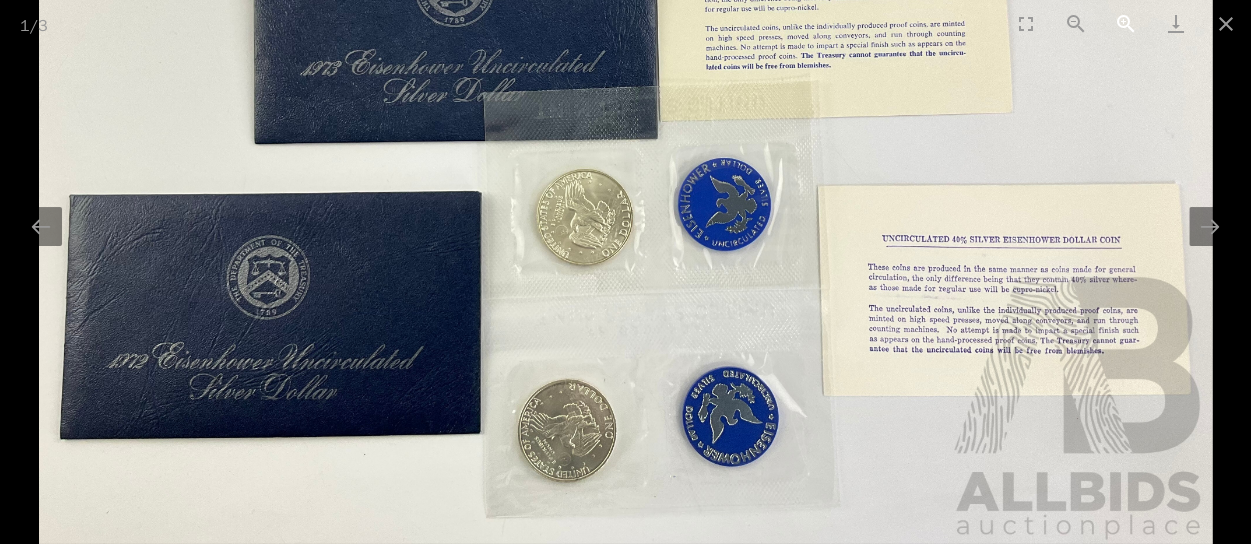click at bounding box center [1126, 23] 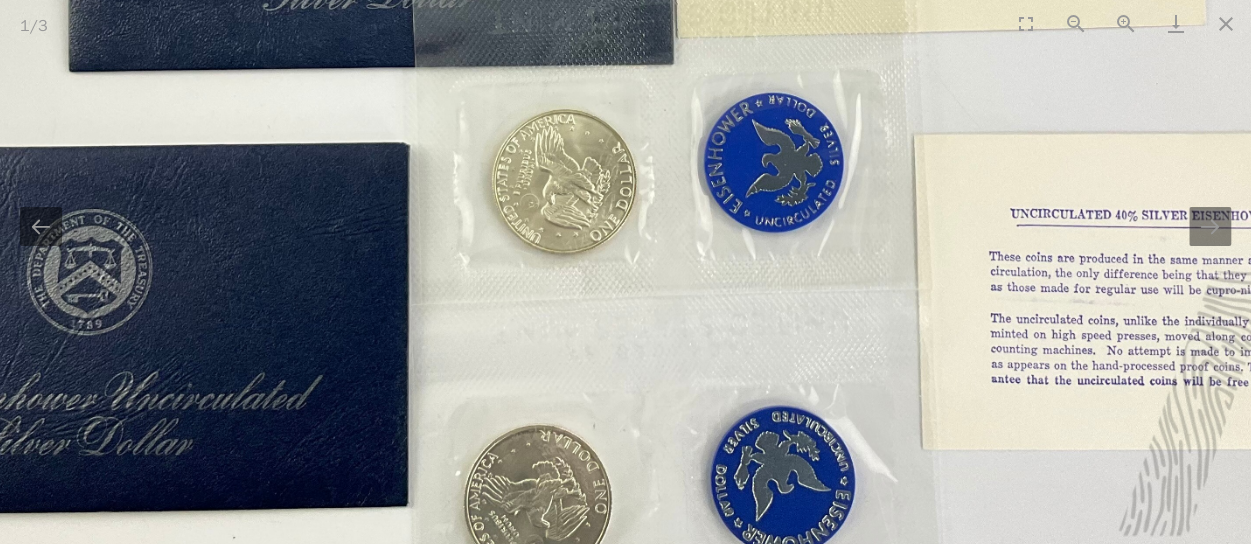 scroll, scrollTop: 0, scrollLeft: 0, axis: both 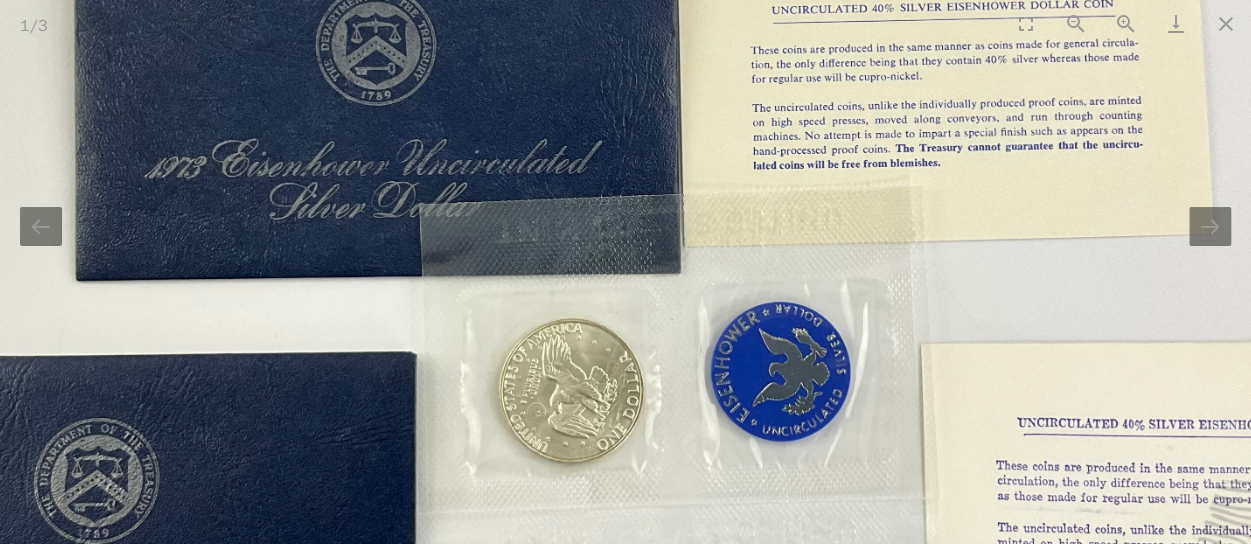 drag, startPoint x: 858, startPoint y: 314, endPoint x: 884, endPoint y: 517, distance: 204.65825 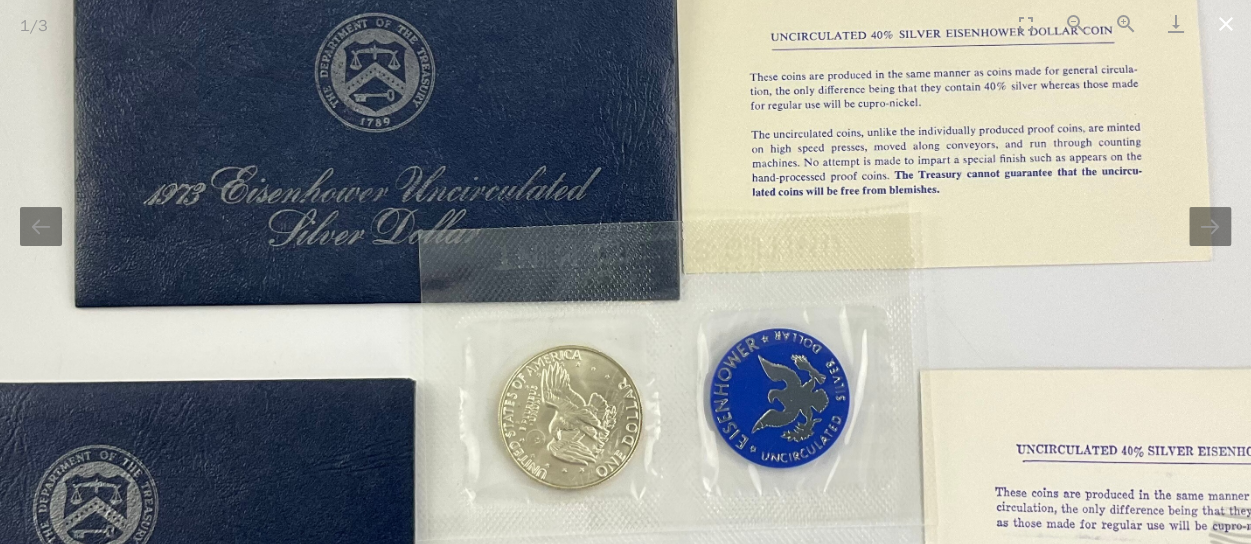 click at bounding box center [1226, 23] 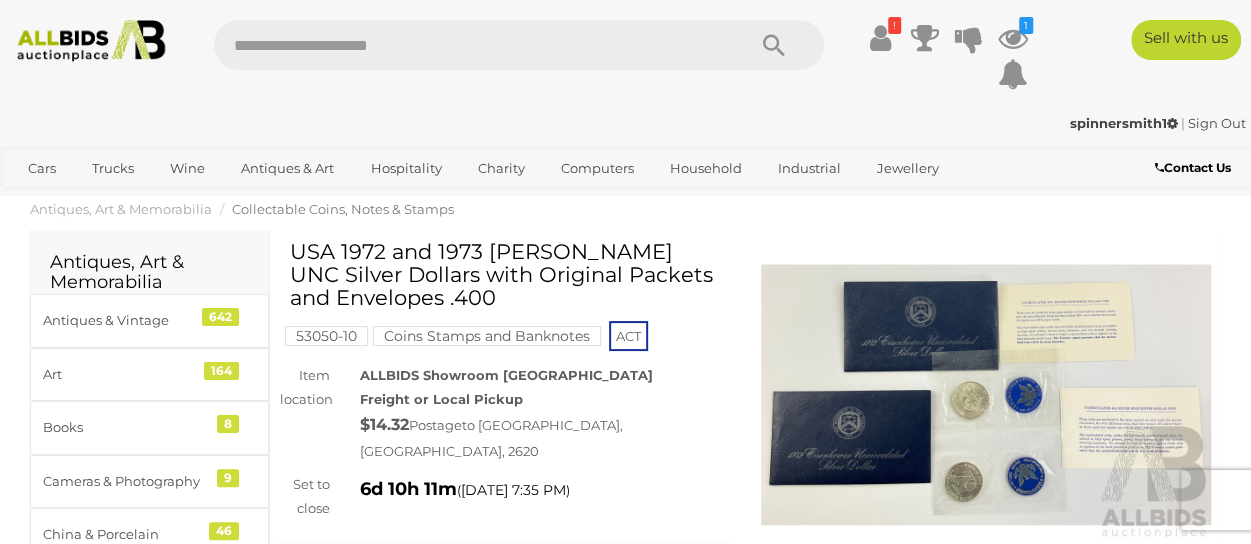 scroll, scrollTop: 0, scrollLeft: 0, axis: both 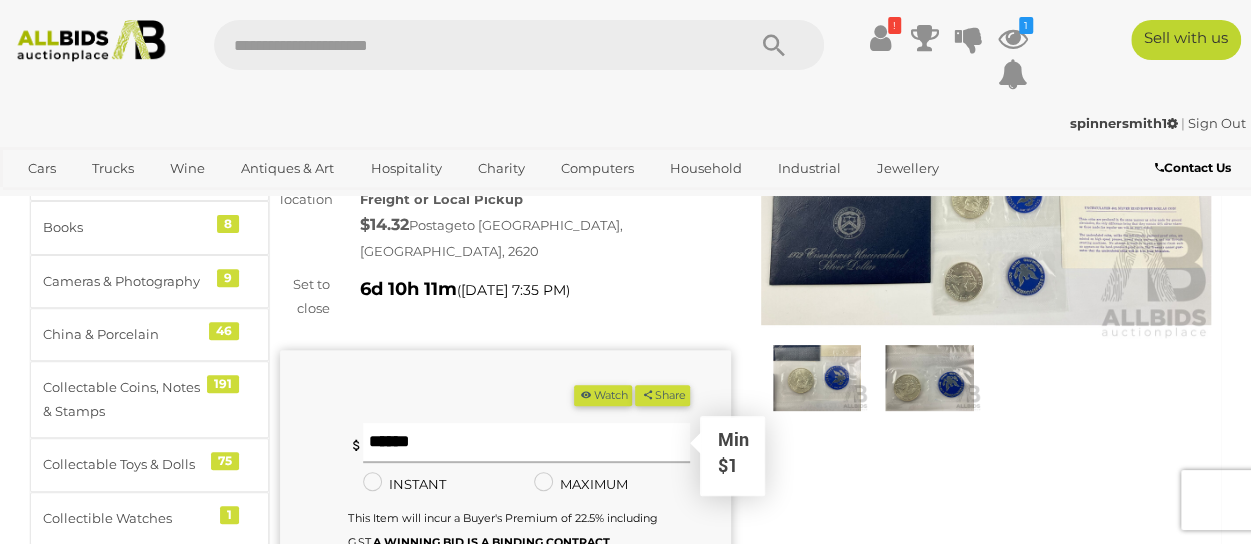 click at bounding box center [526, 443] 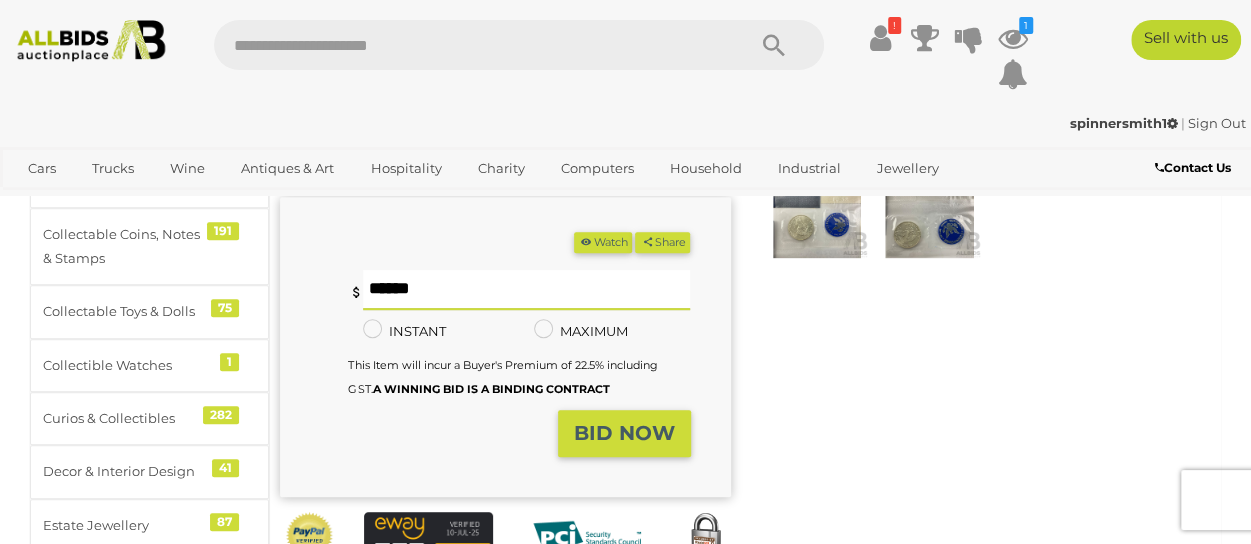 scroll, scrollTop: 400, scrollLeft: 0, axis: vertical 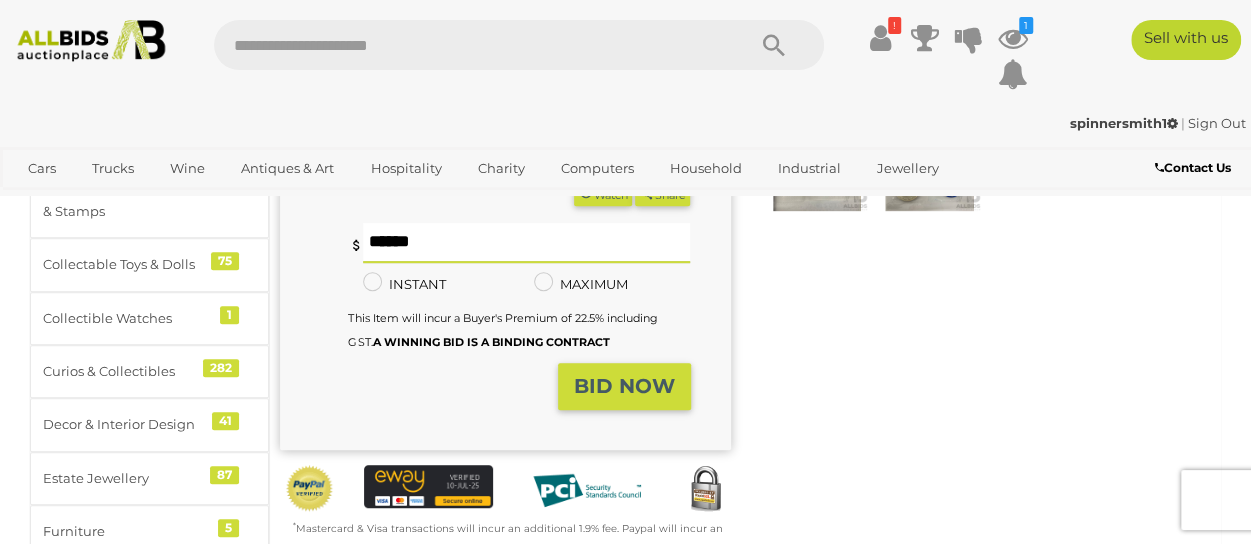 type on "**" 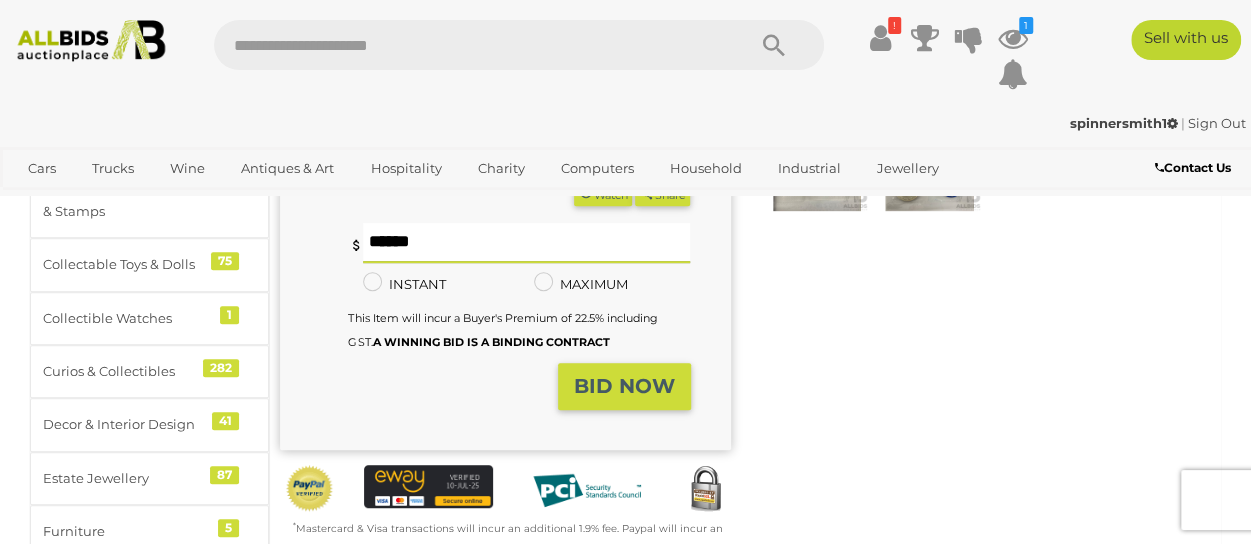 click on "BID NOW" at bounding box center [624, 386] 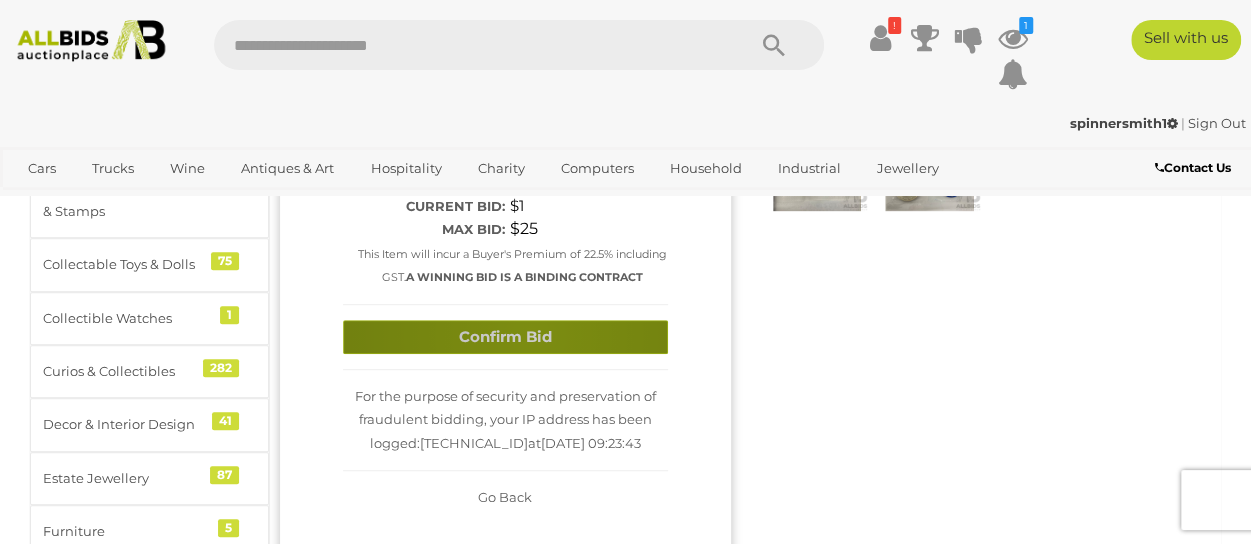 click on "Confirm Bid" at bounding box center [505, 337] 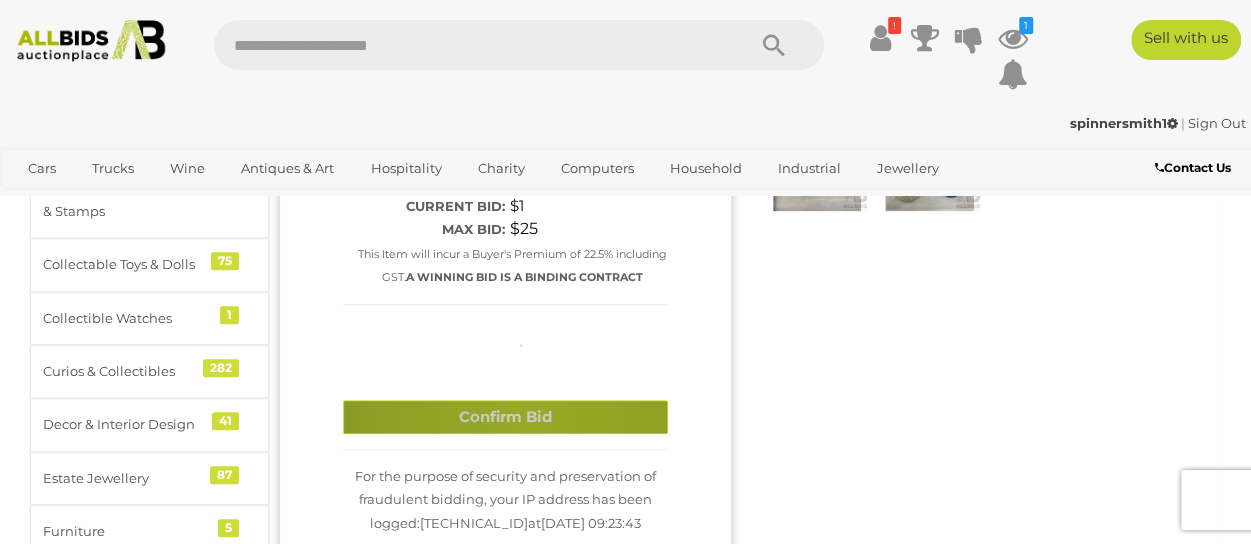 type 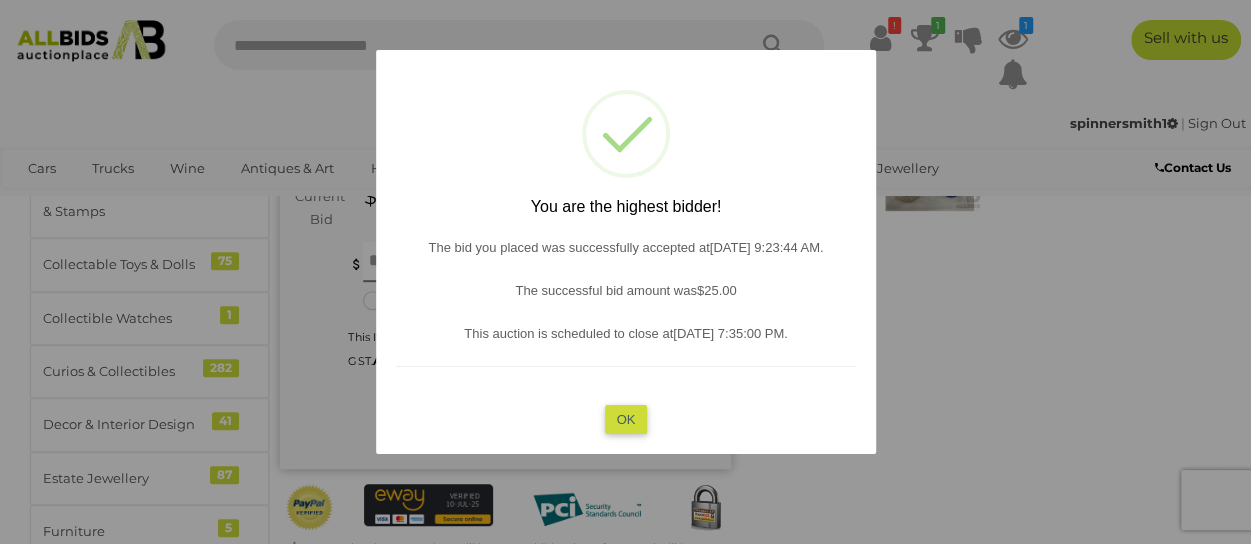 click on "OK" at bounding box center [625, 419] 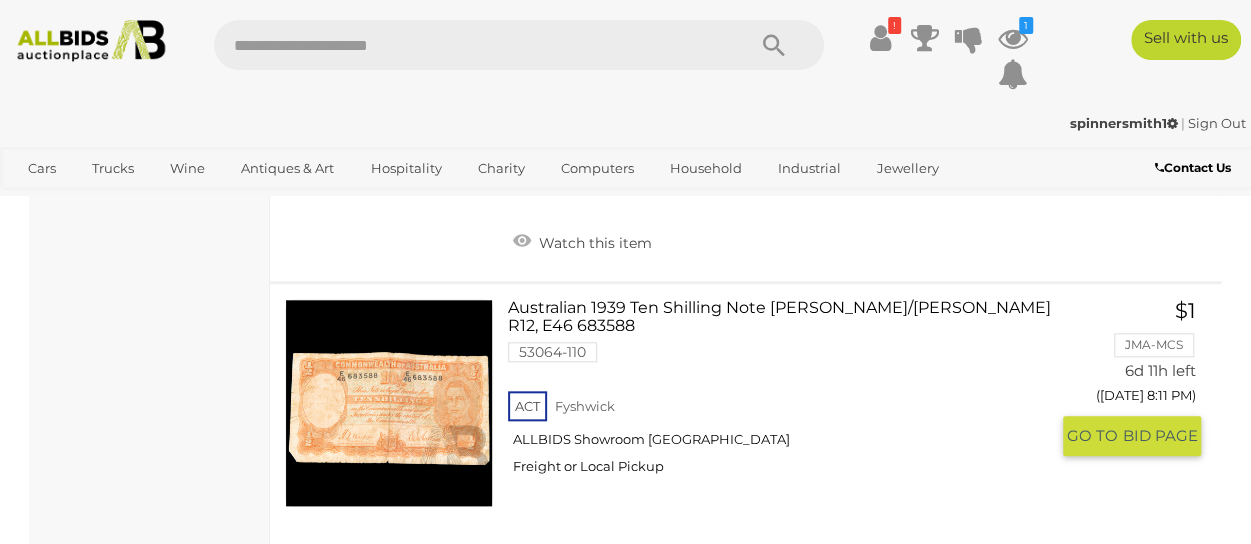 scroll, scrollTop: 31324, scrollLeft: 0, axis: vertical 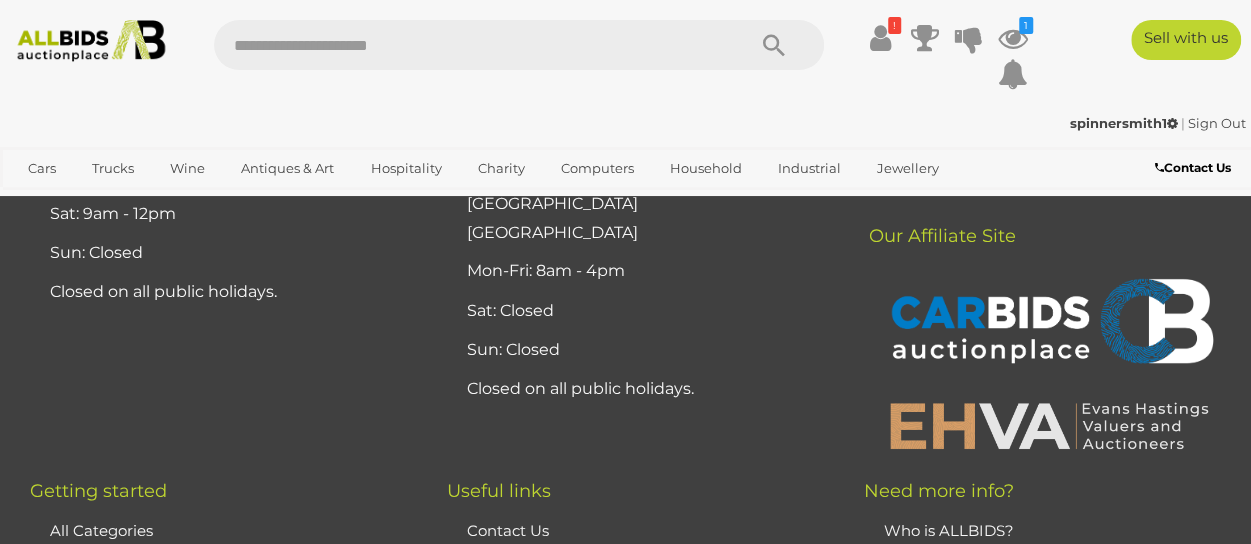 click on "2" at bounding box center (403, -55) 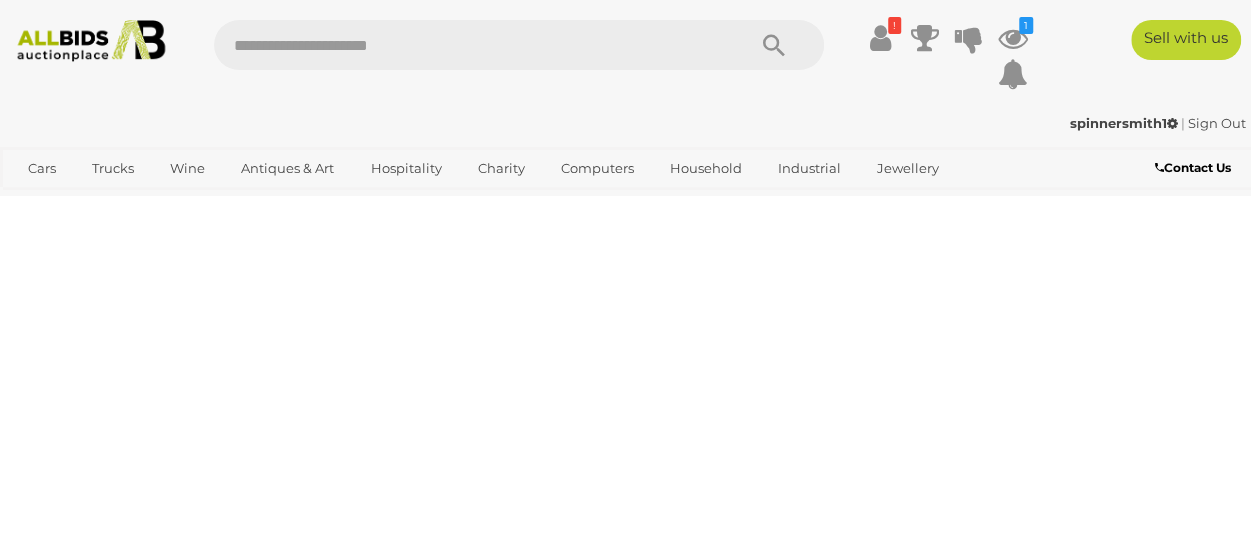 scroll, scrollTop: 292, scrollLeft: 0, axis: vertical 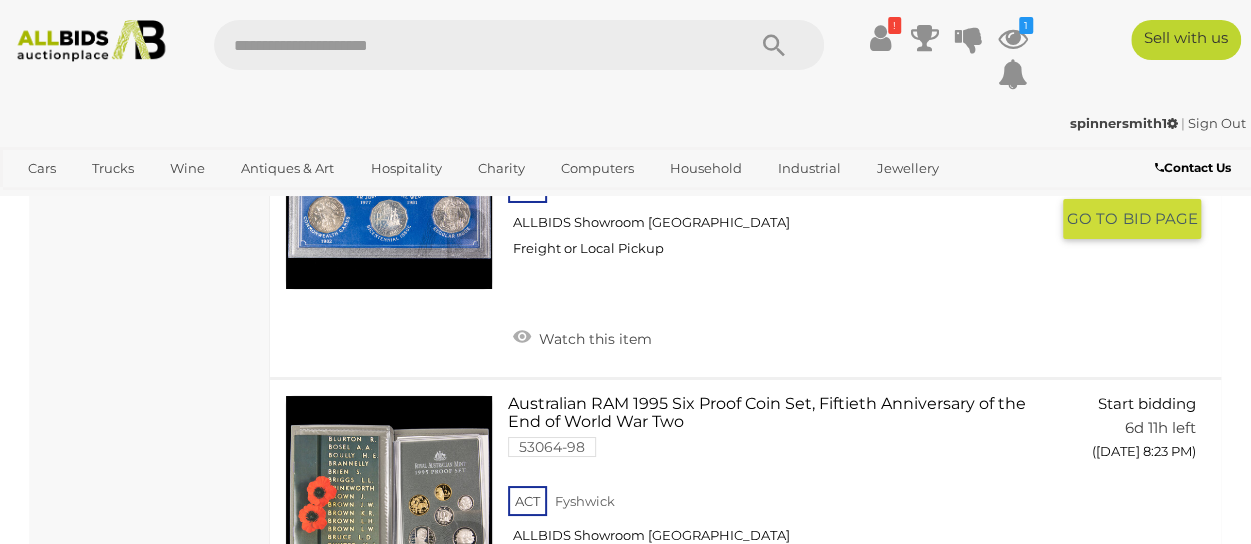 click on "Watch this item" at bounding box center (582, 337) 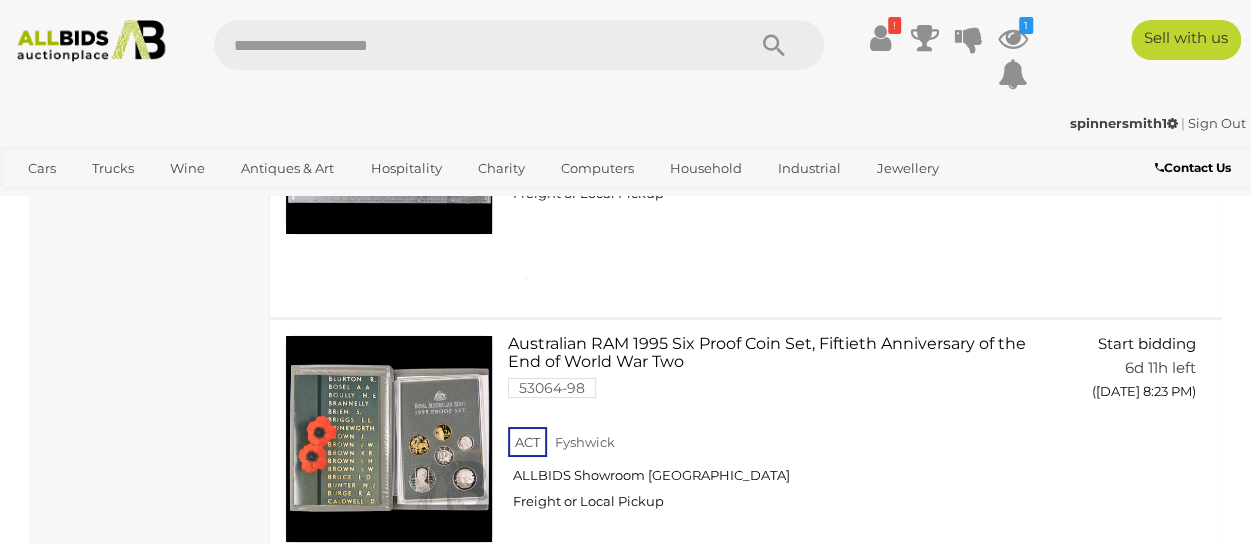 scroll, scrollTop: 3692, scrollLeft: 0, axis: vertical 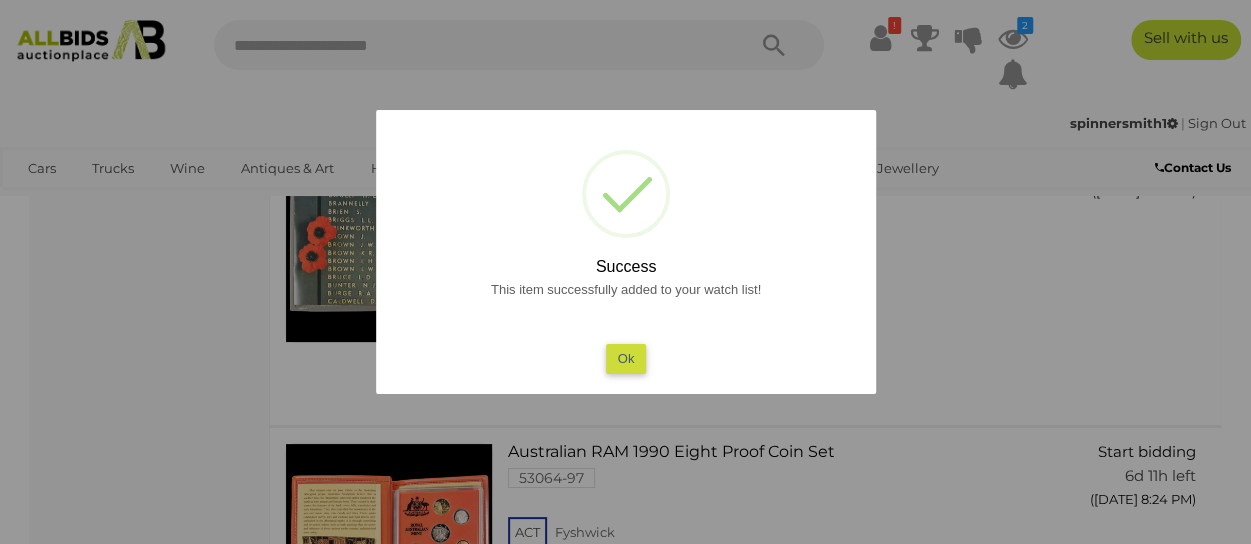 drag, startPoint x: 634, startPoint y: 363, endPoint x: 919, endPoint y: 409, distance: 288.68842 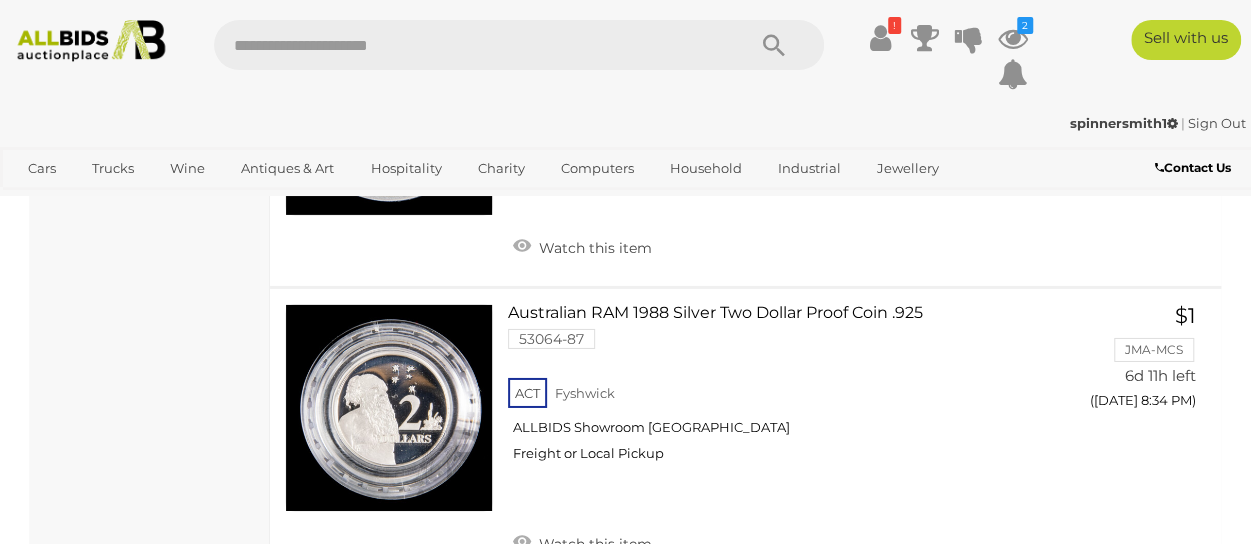 scroll, scrollTop: 6892, scrollLeft: 0, axis: vertical 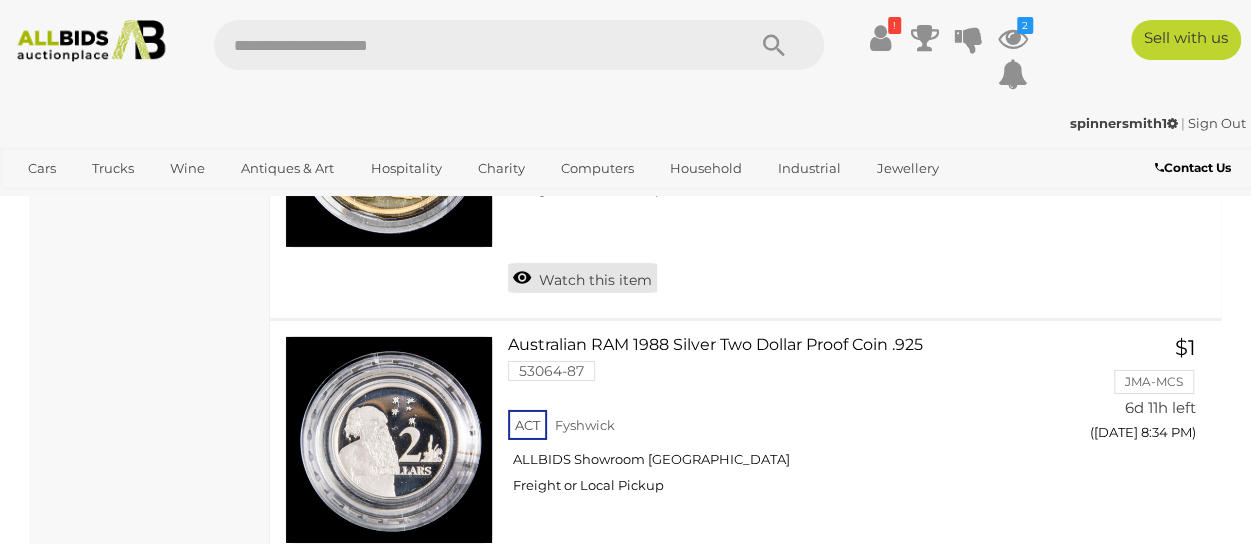 click on "Watch this item" at bounding box center [582, 278] 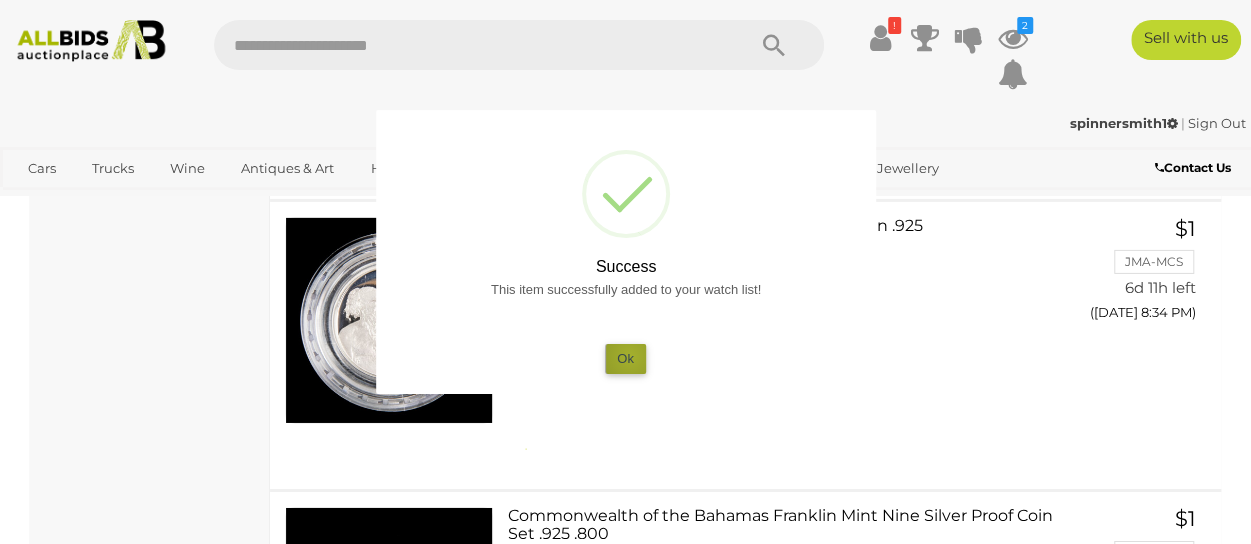 click on "Ok" at bounding box center [625, 358] 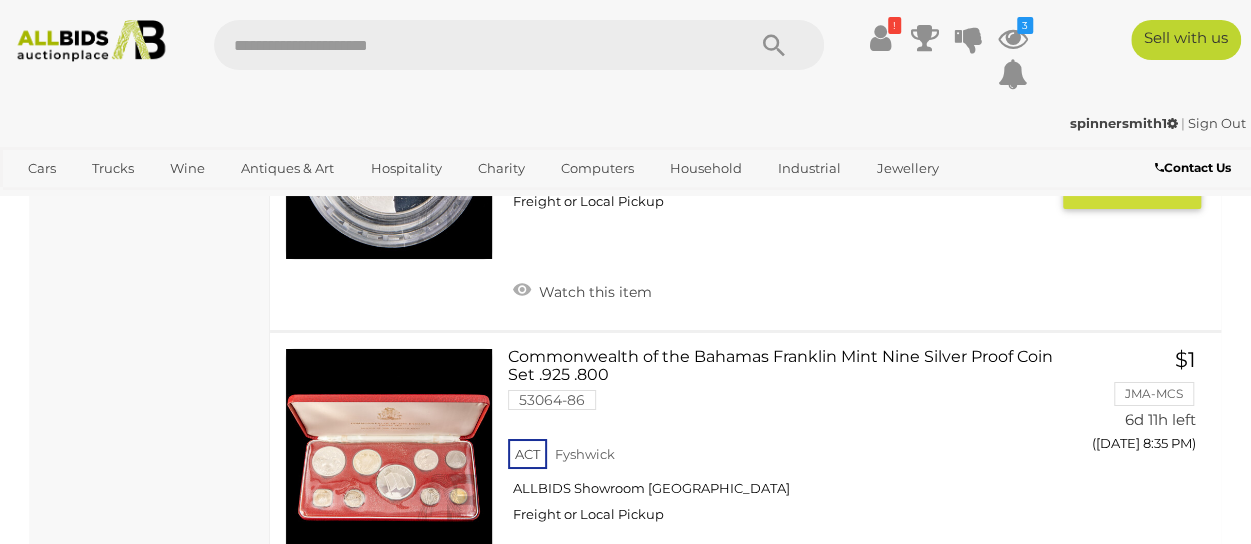 scroll, scrollTop: 7192, scrollLeft: 0, axis: vertical 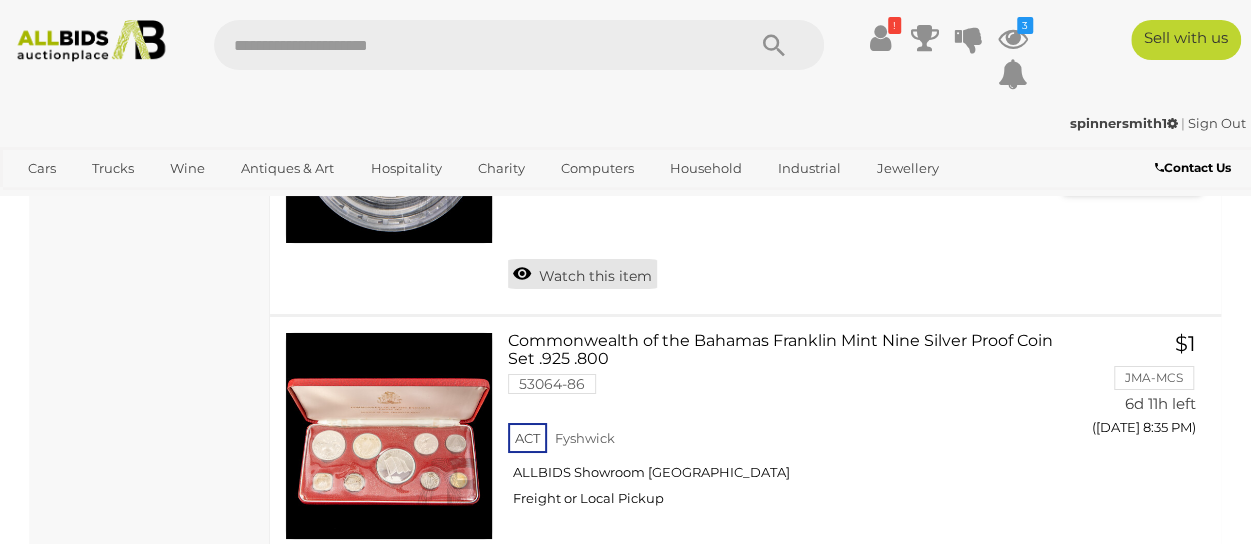 click on "Watch this item" at bounding box center (582, 274) 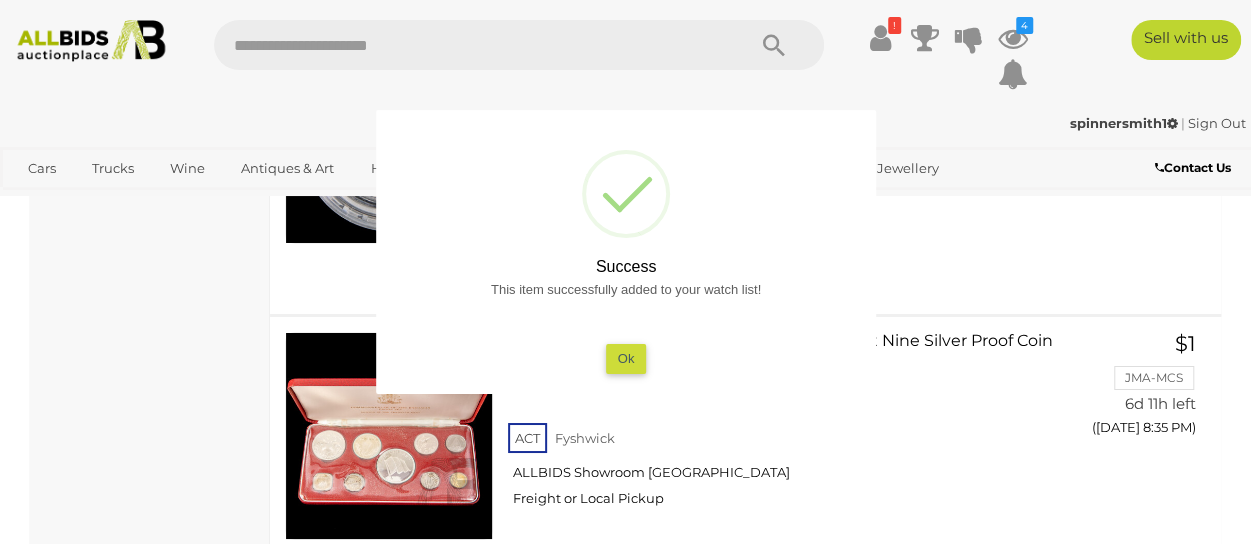 drag, startPoint x: 613, startPoint y: 361, endPoint x: 834, endPoint y: 389, distance: 222.7667 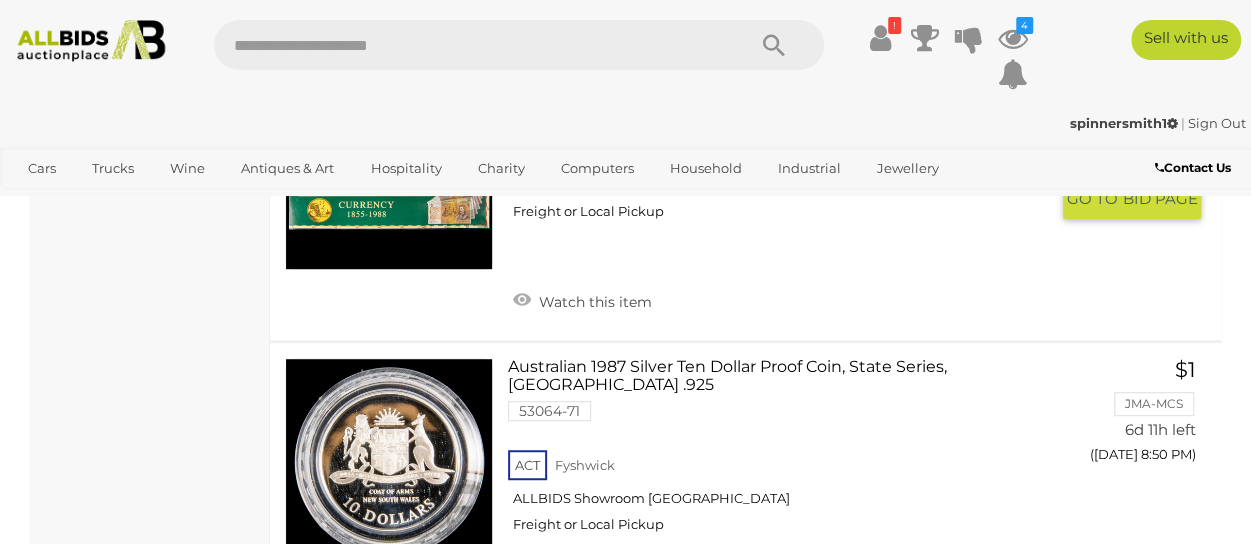 scroll, scrollTop: 11792, scrollLeft: 0, axis: vertical 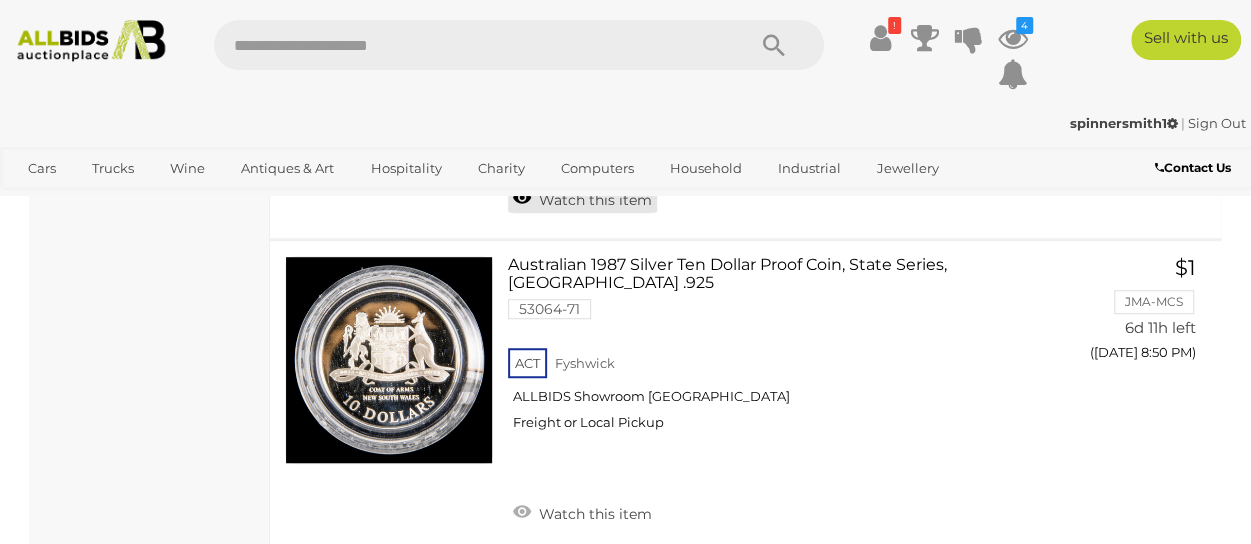 click on "Watch this item" at bounding box center (582, 198) 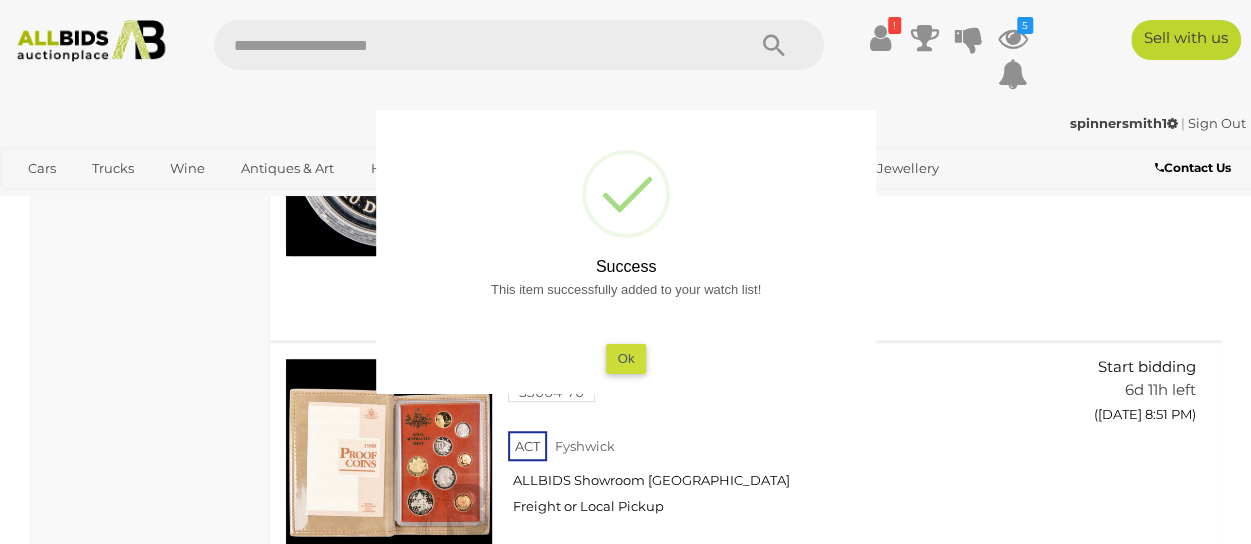 scroll, scrollTop: 12192, scrollLeft: 0, axis: vertical 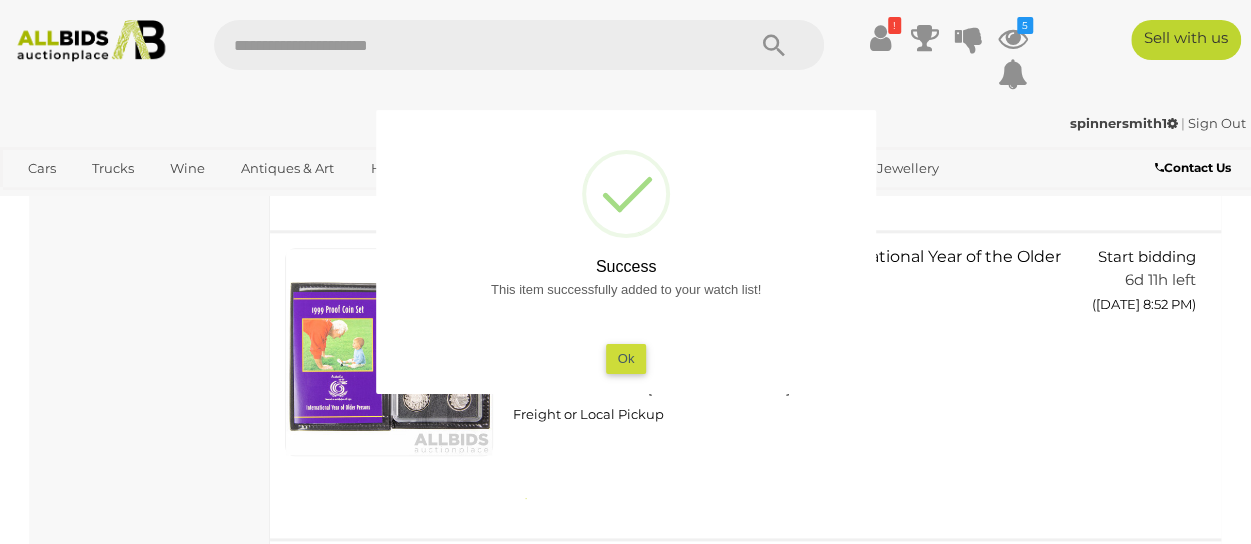 click on "Ok" at bounding box center [625, 358] 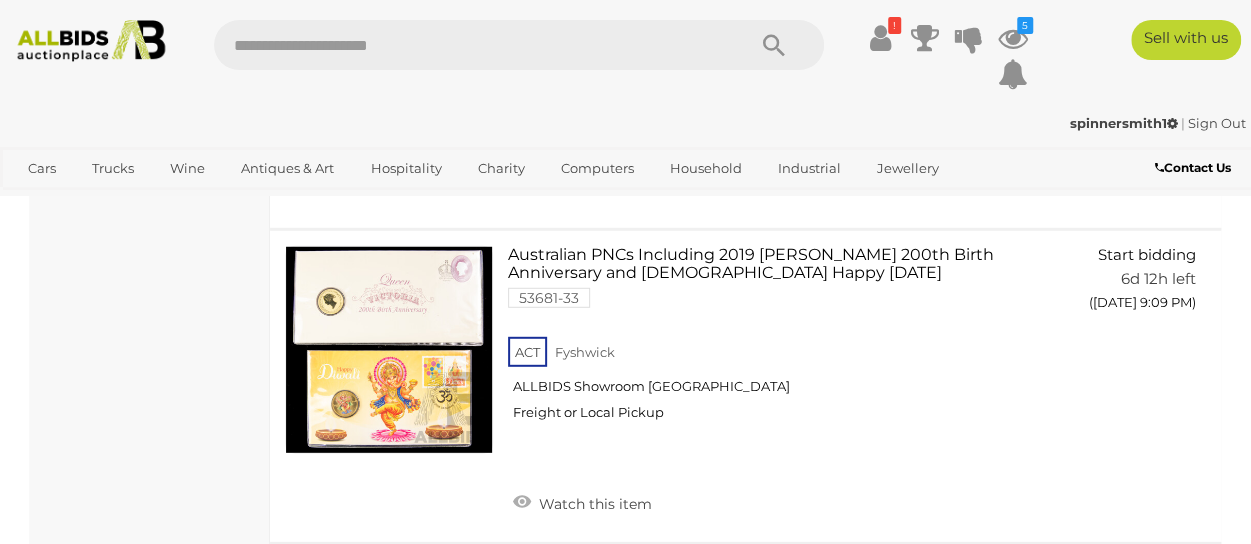 scroll, scrollTop: 17692, scrollLeft: 0, axis: vertical 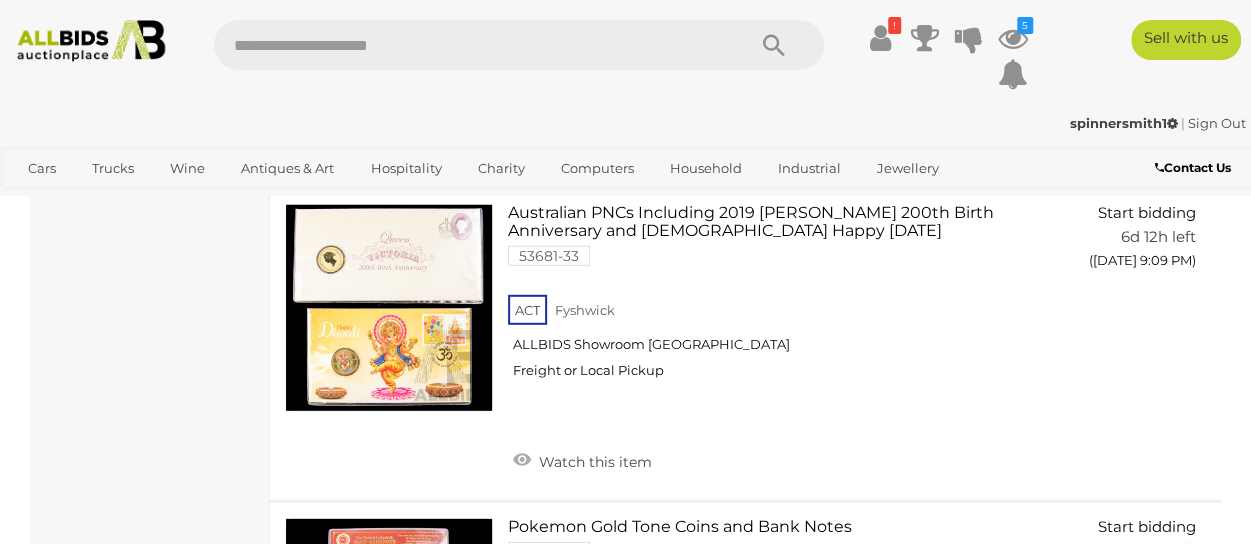 click on "GO TO" at bounding box center [1094, -11] 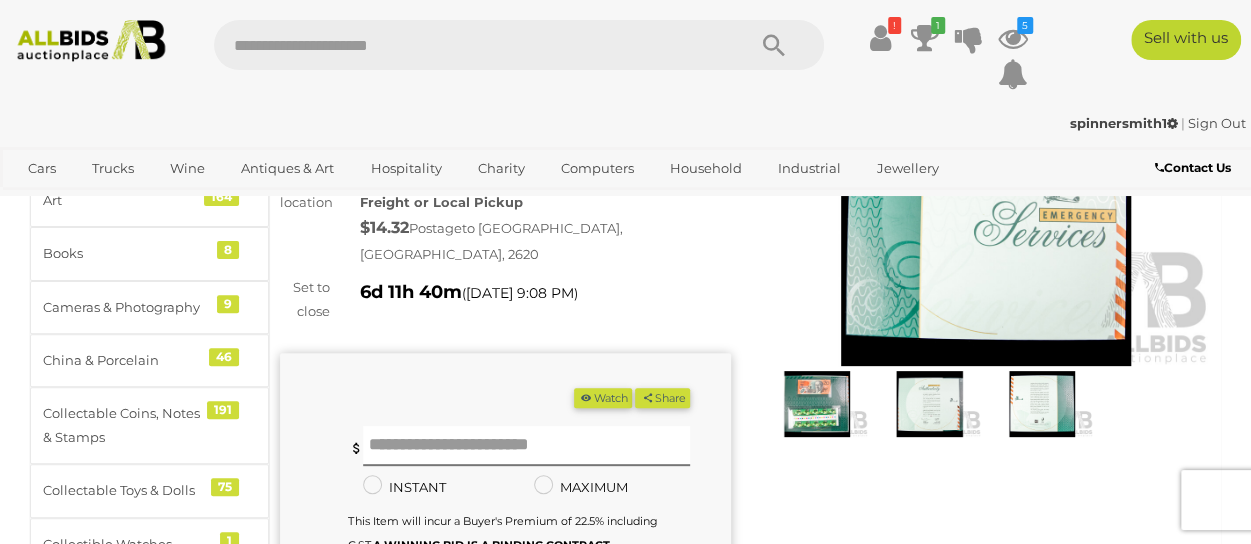 scroll, scrollTop: 200, scrollLeft: 0, axis: vertical 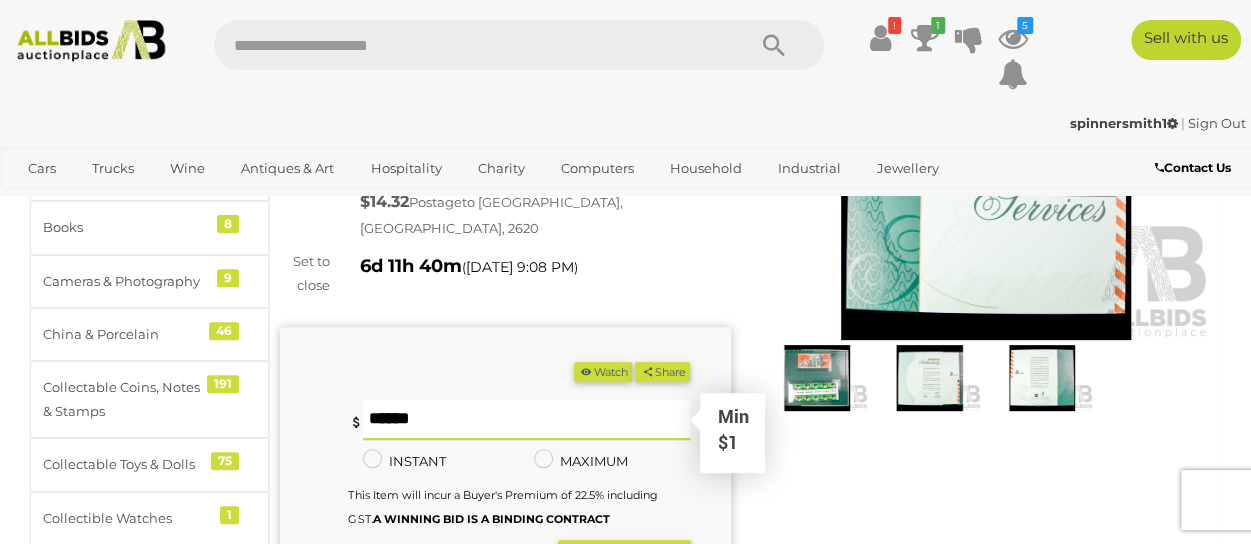 click at bounding box center [526, 420] 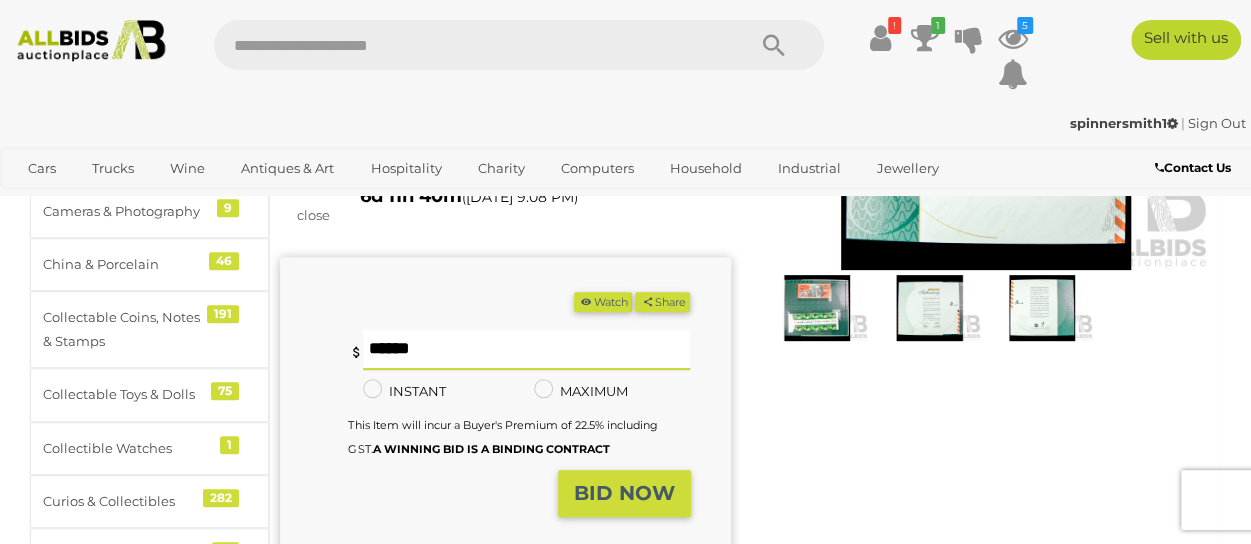 scroll, scrollTop: 400, scrollLeft: 0, axis: vertical 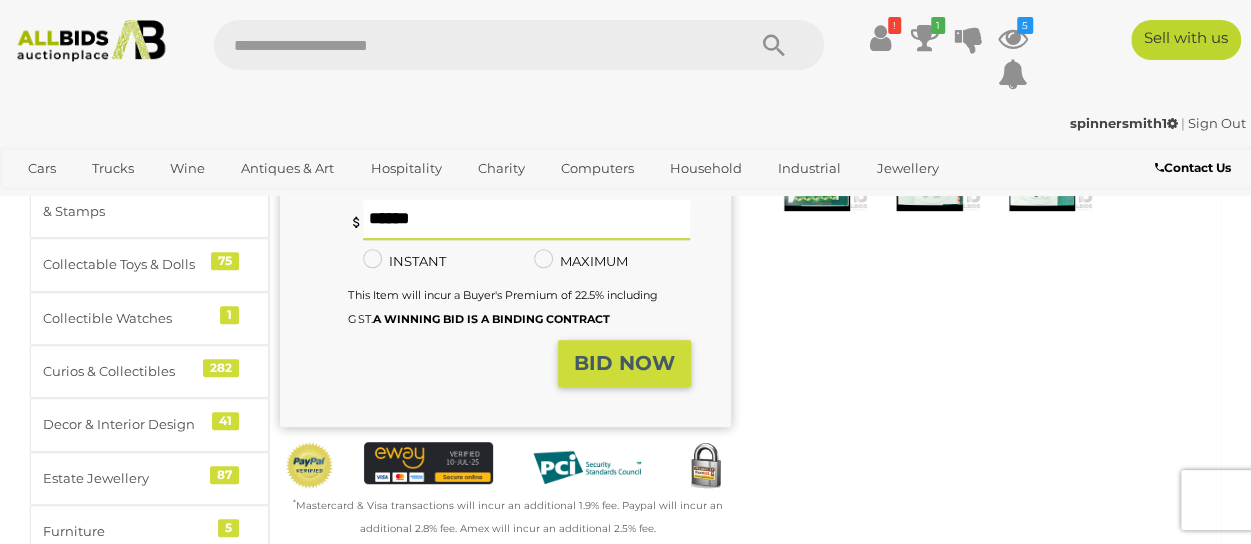 type on "**" 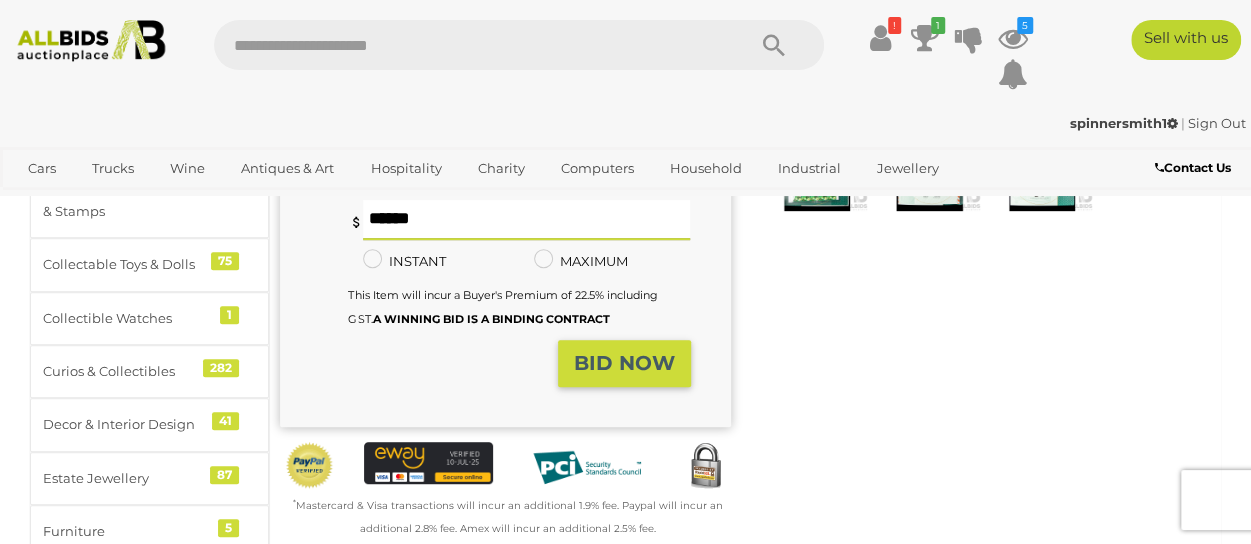 click on "BID NOW" at bounding box center [624, 363] 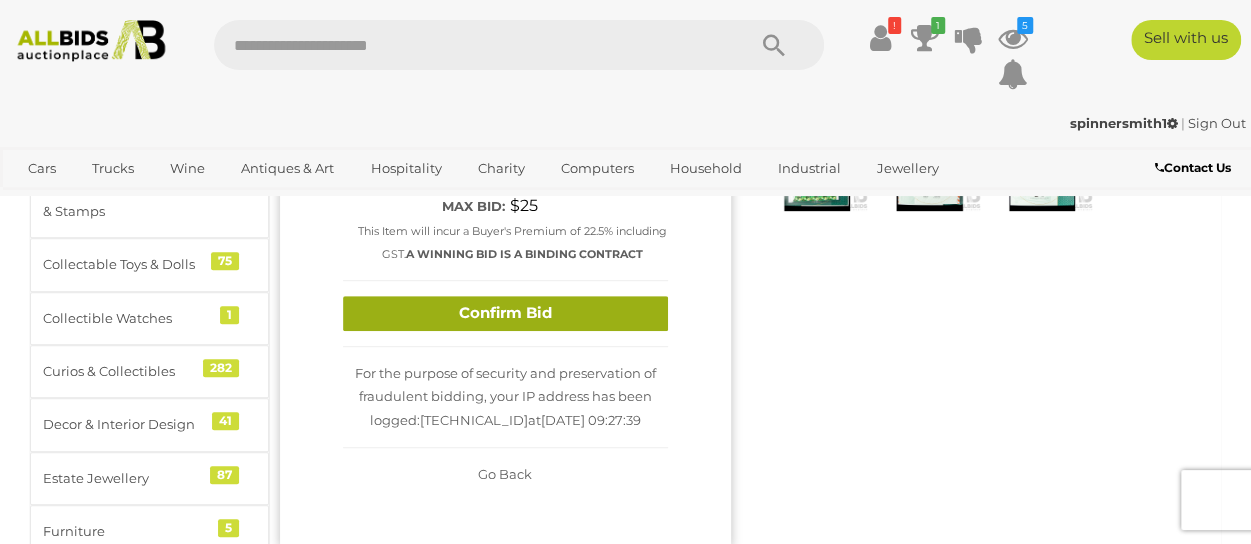 click on "Confirm Bid" at bounding box center [505, 313] 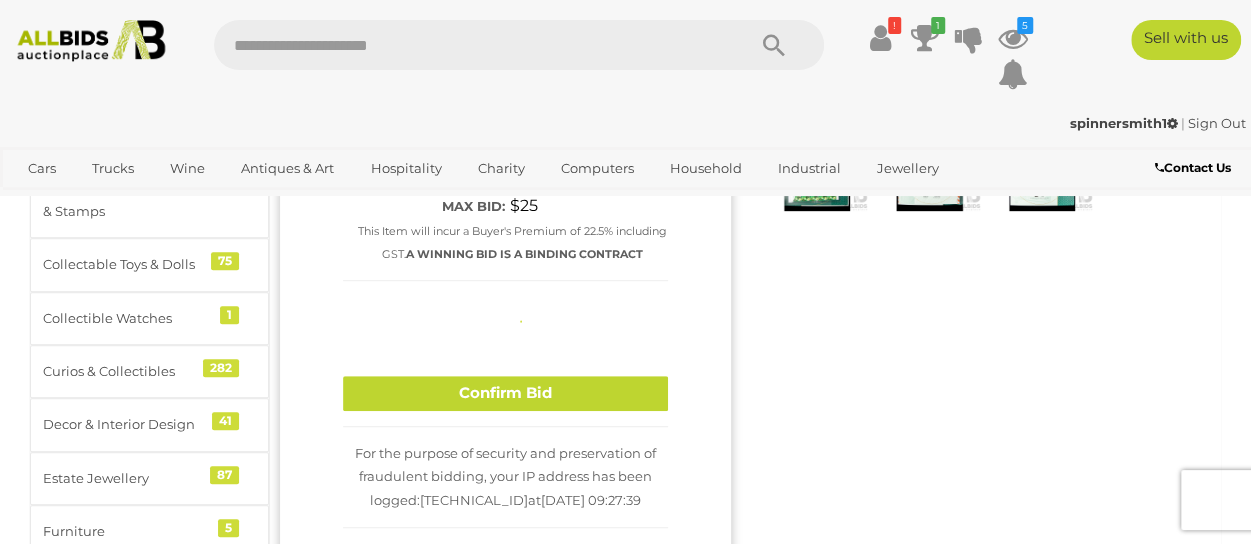 type 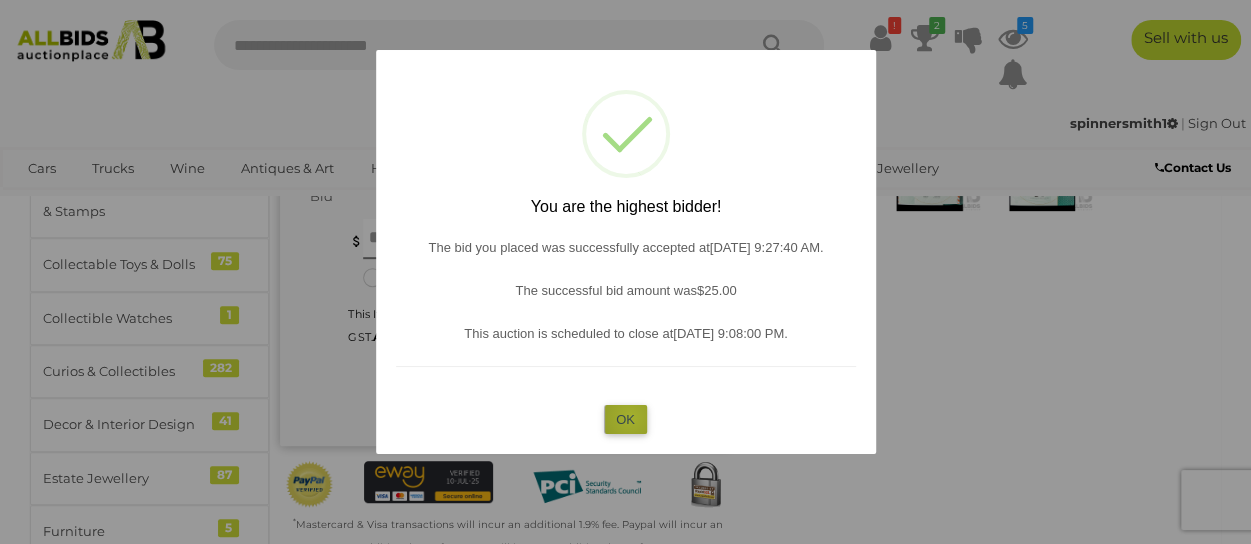 click on "OK" at bounding box center (625, 419) 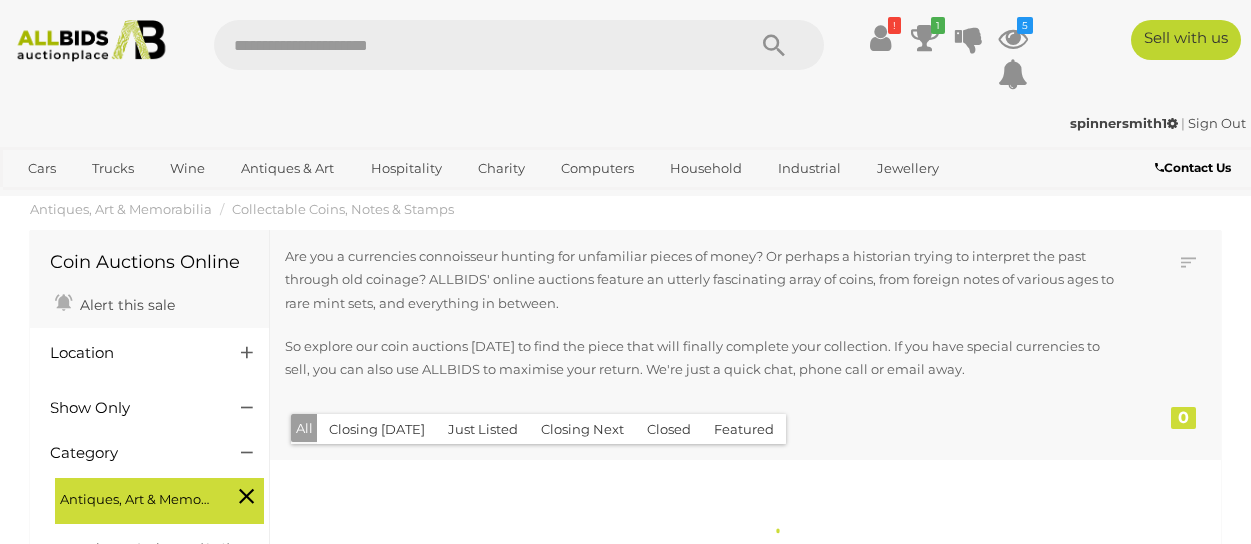 scroll, scrollTop: 2328, scrollLeft: 0, axis: vertical 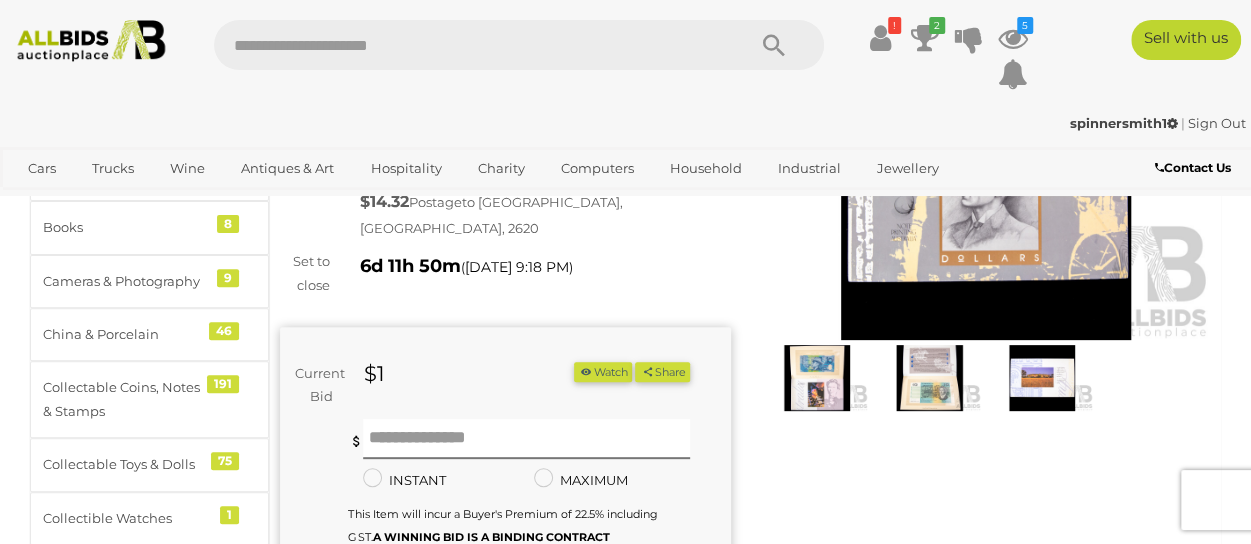 click at bounding box center (817, 378) 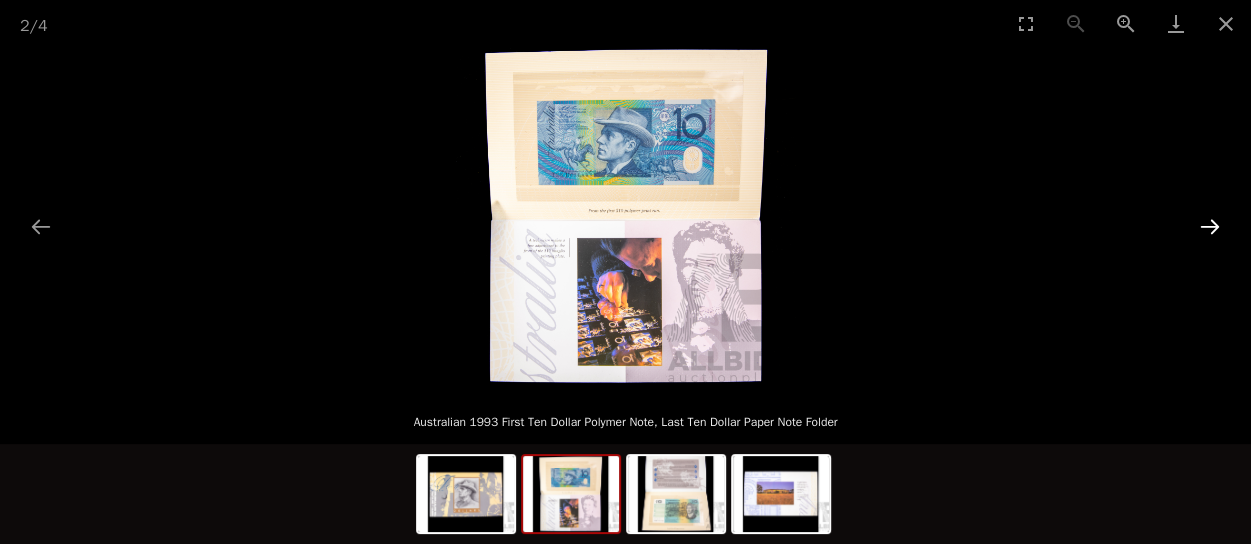 click at bounding box center [1210, 226] 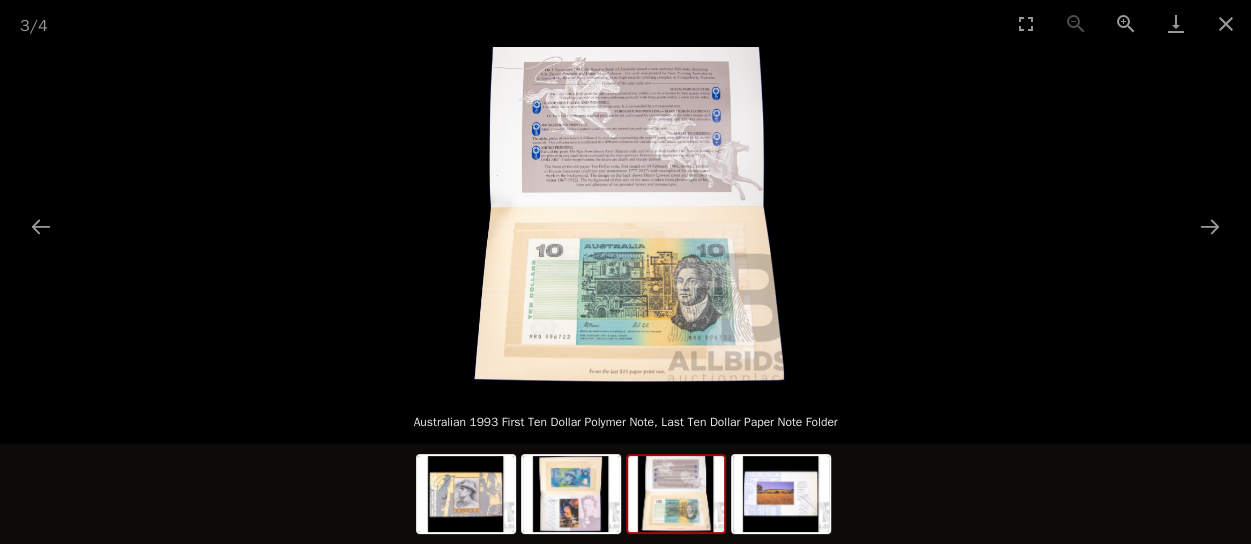 drag, startPoint x: 1225, startPoint y: 24, endPoint x: 1140, endPoint y: 65, distance: 94.371605 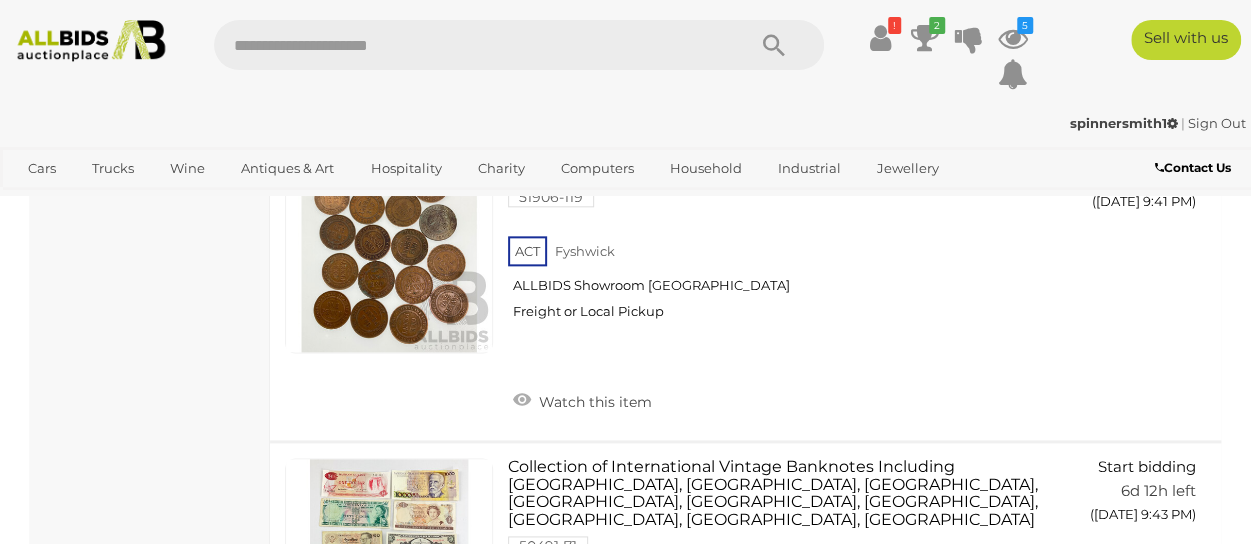 scroll, scrollTop: 27129, scrollLeft: 0, axis: vertical 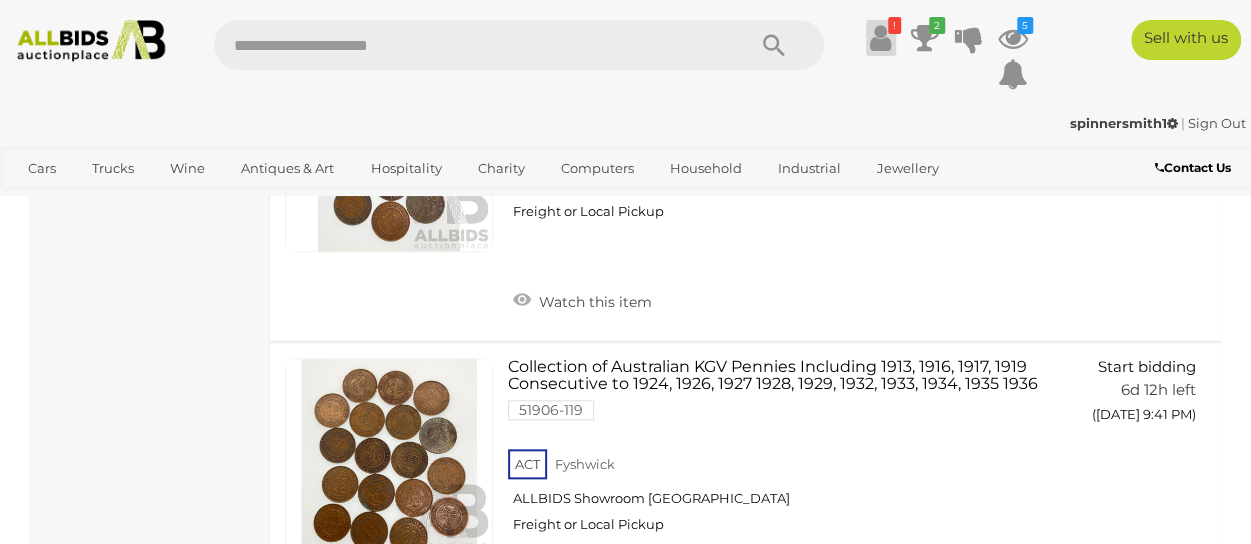 click on "!" at bounding box center (881, 38) 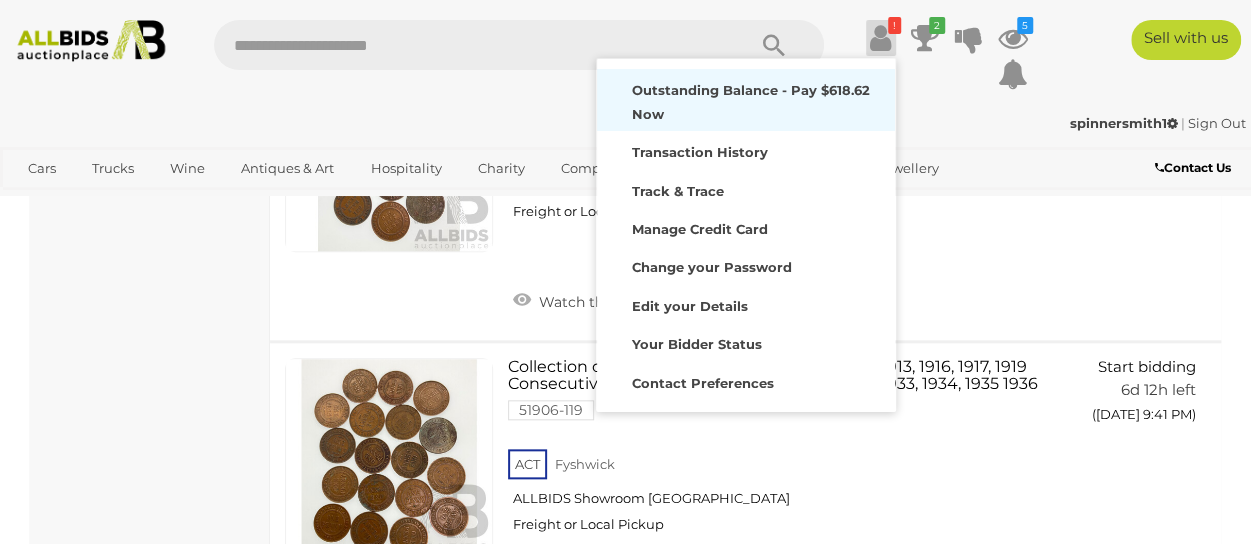 click on "Outstanding Balance - Pay $618.62 Now" at bounding box center (746, 100) 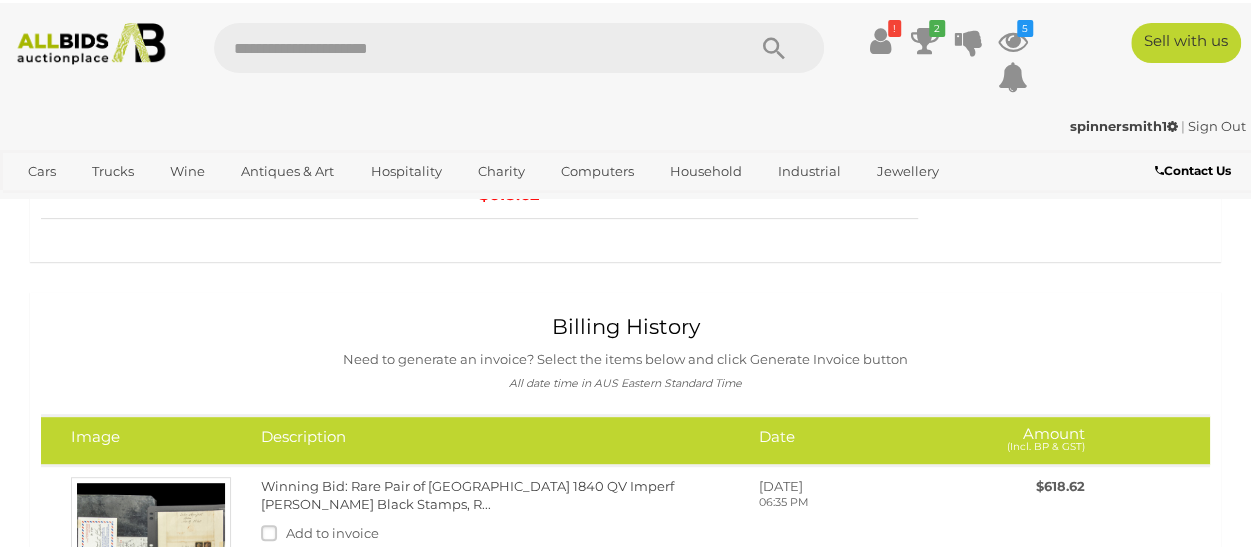 scroll, scrollTop: 0, scrollLeft: 0, axis: both 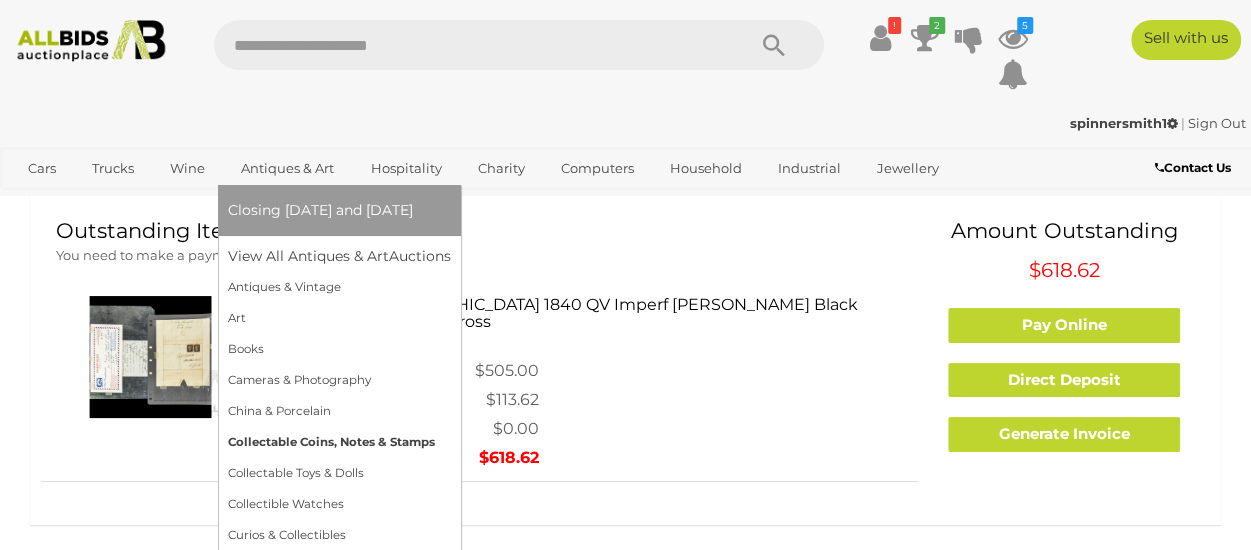 click on "Collectable Coins, Notes & Stamps" at bounding box center (339, 442) 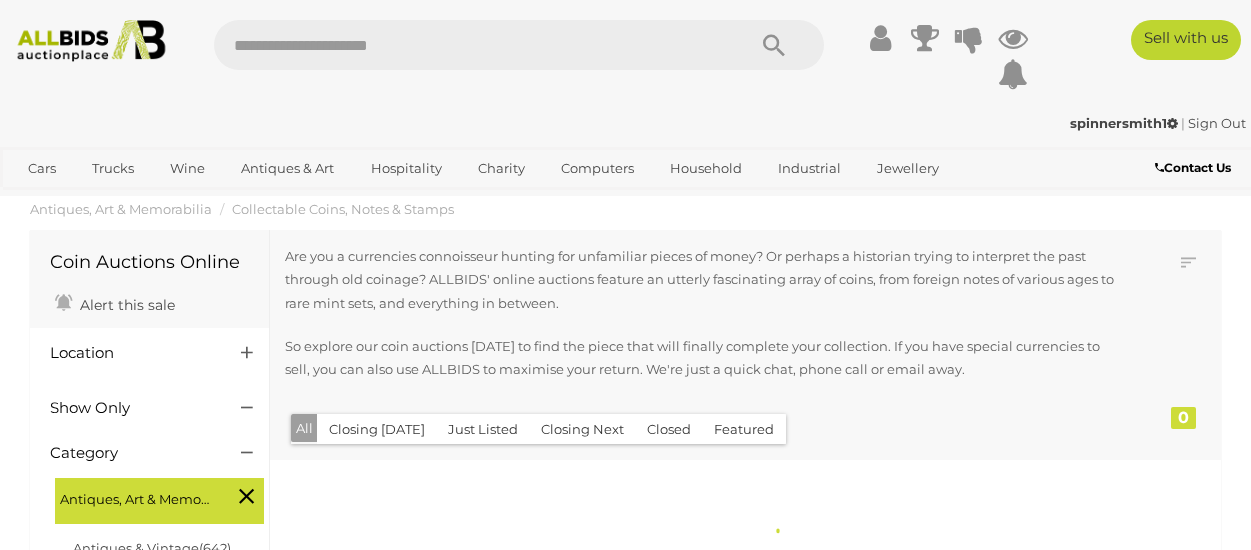 scroll, scrollTop: 0, scrollLeft: 0, axis: both 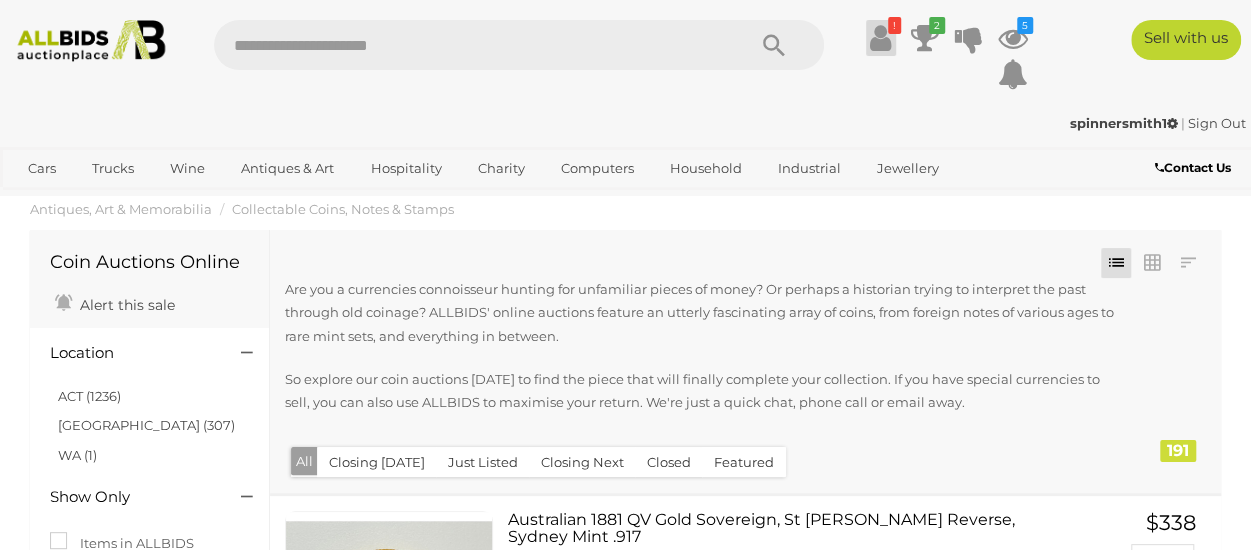 click at bounding box center [880, 38] 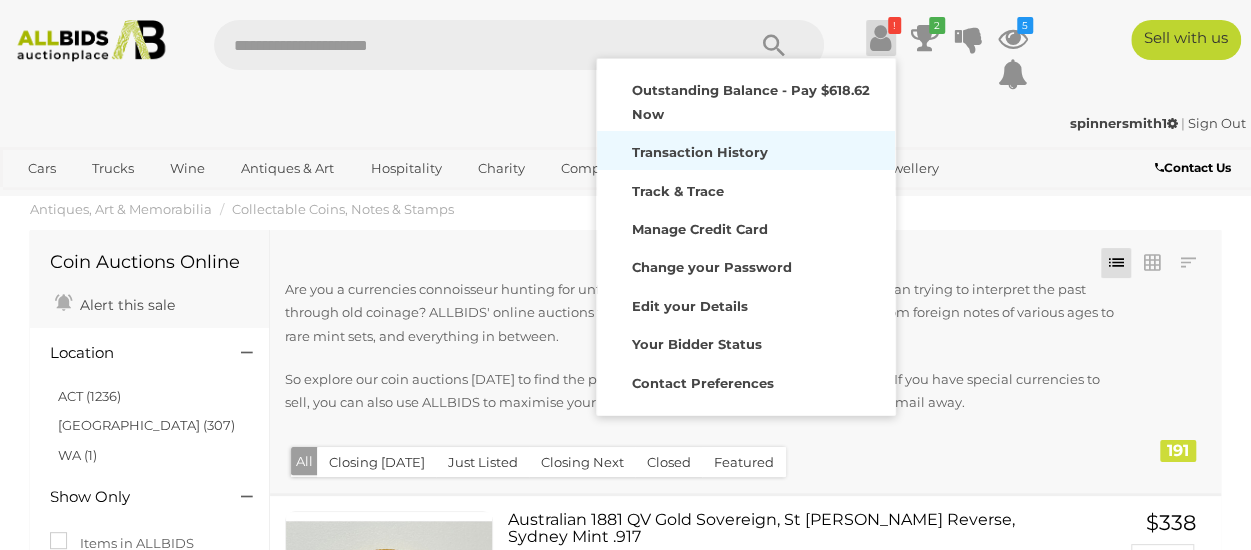 click on "Transaction History" at bounding box center [700, 152] 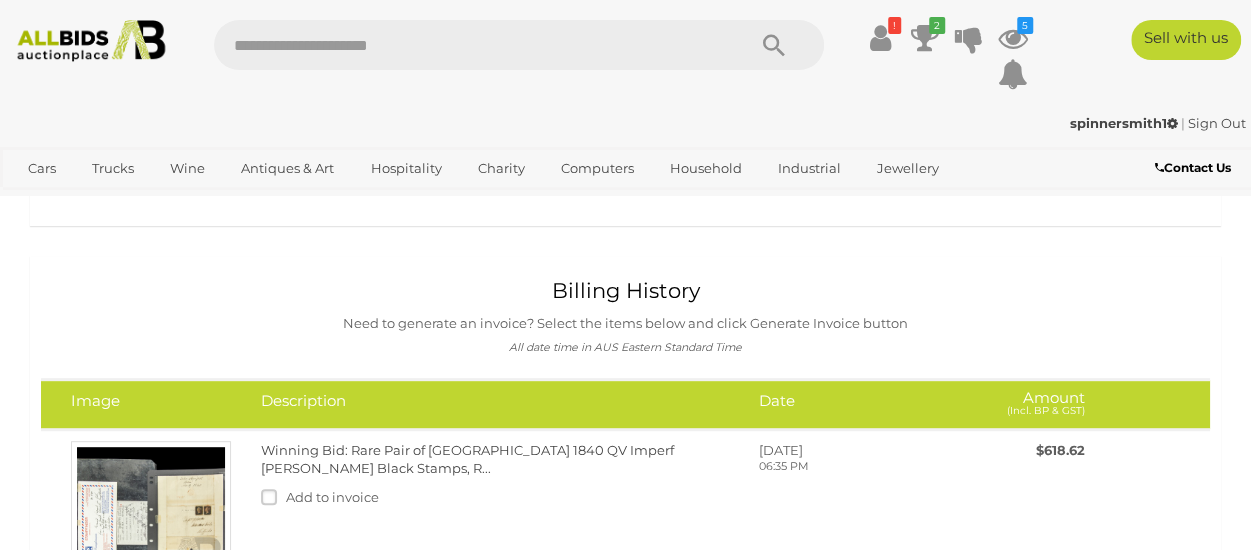 scroll, scrollTop: 200, scrollLeft: 0, axis: vertical 